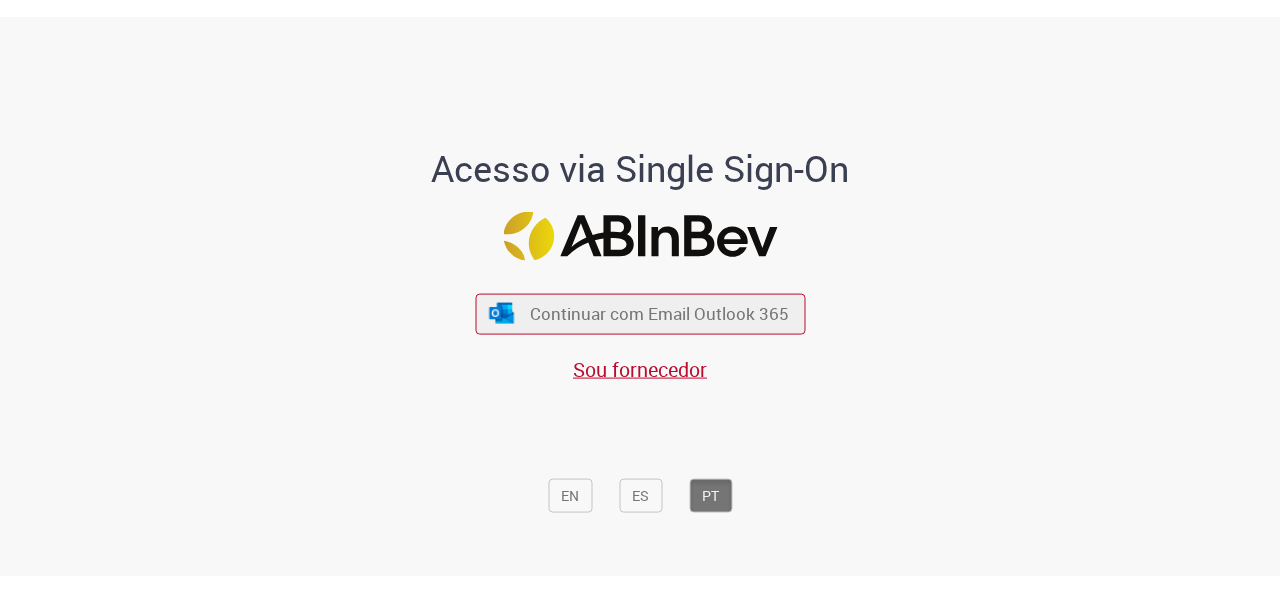 scroll, scrollTop: 0, scrollLeft: 0, axis: both 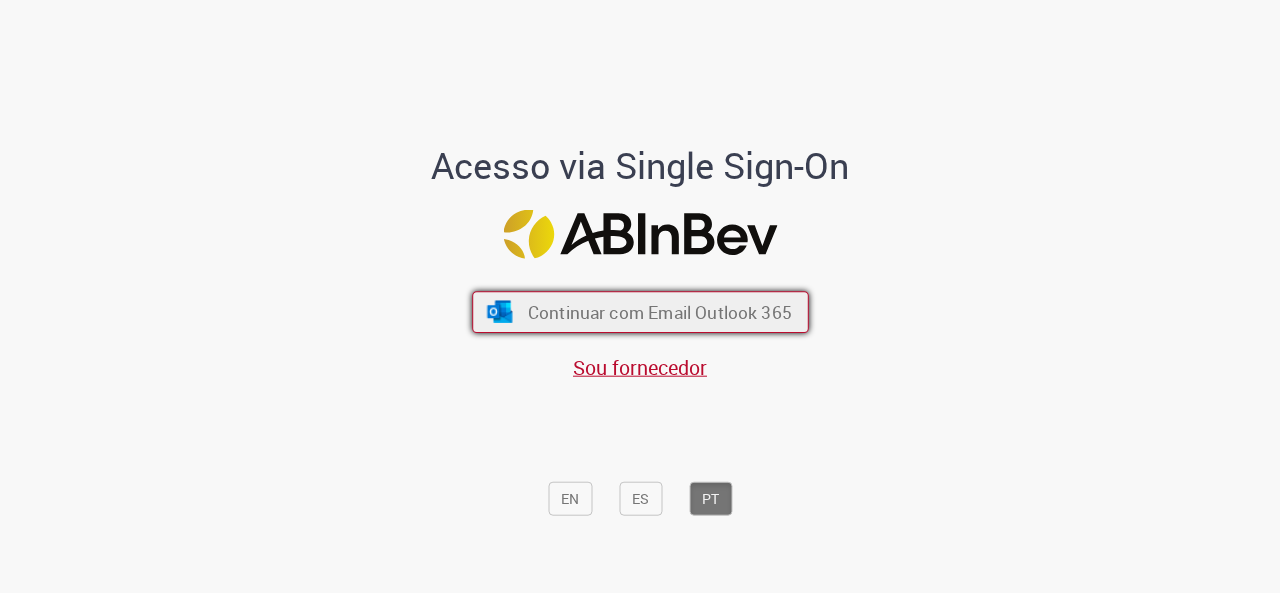click on "Continuar com Email Outlook 365" at bounding box center (659, 311) 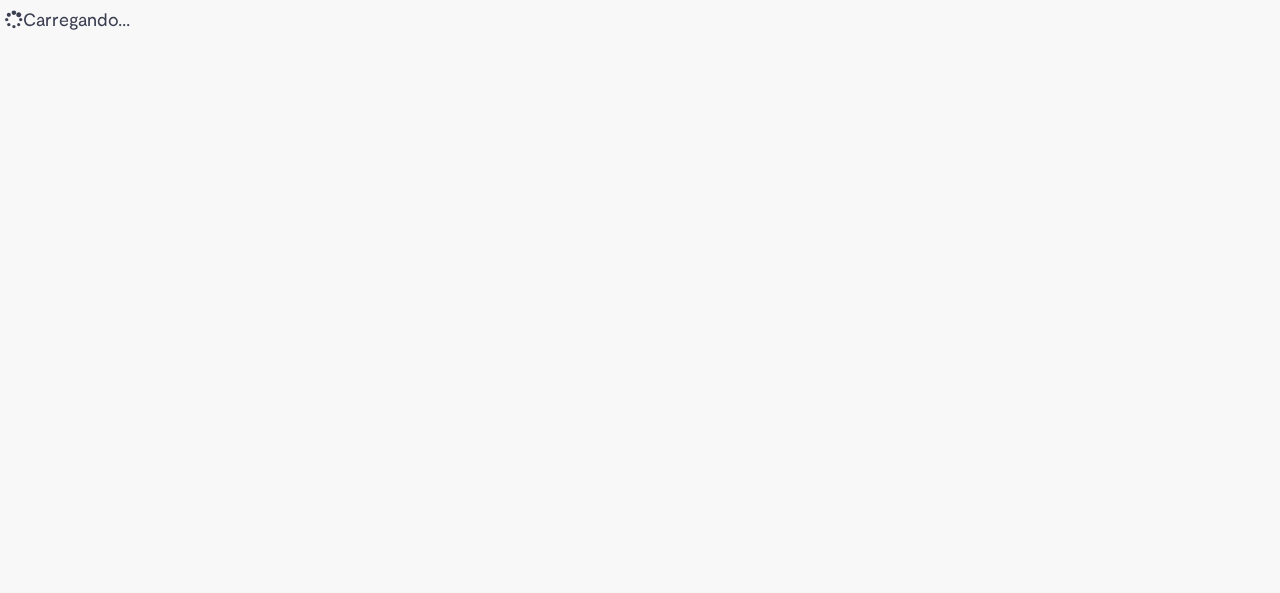 scroll, scrollTop: 0, scrollLeft: 0, axis: both 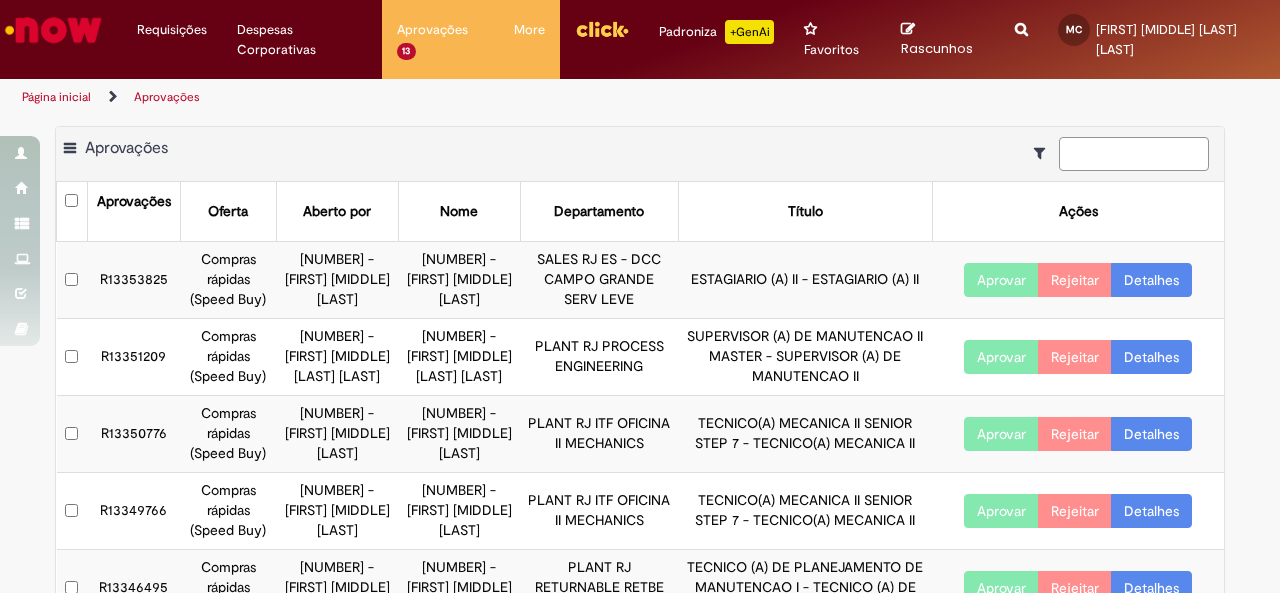 click at bounding box center [1134, 154] 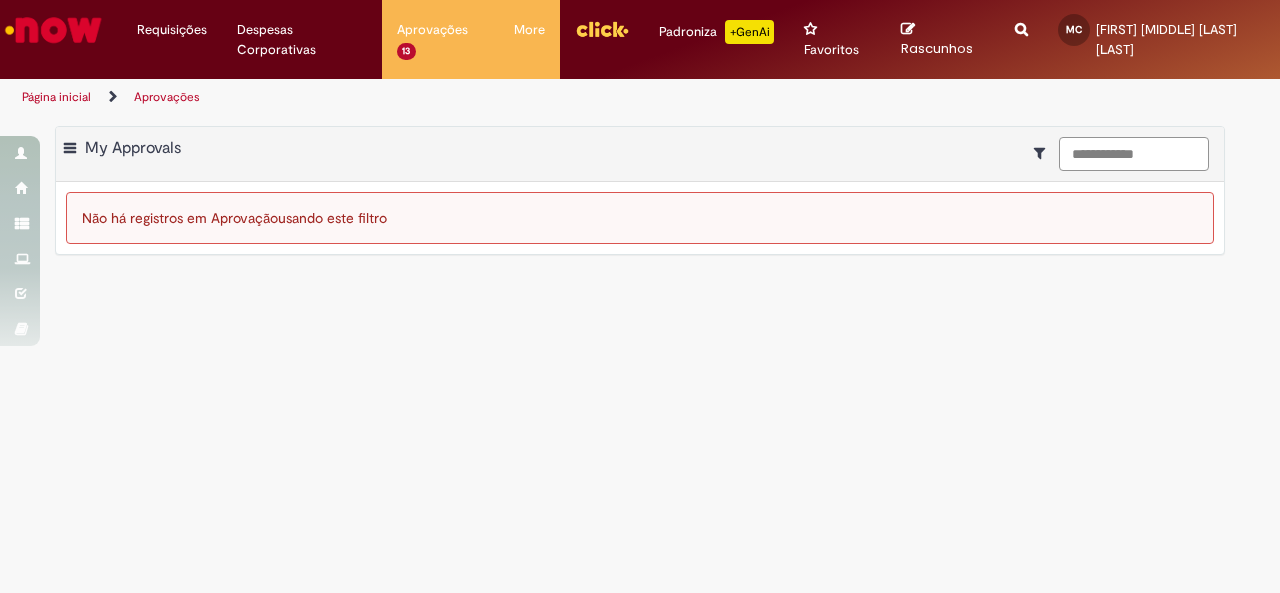 drag, startPoint x: 1118, startPoint y: 153, endPoint x: 883, endPoint y: 155, distance: 235.00851 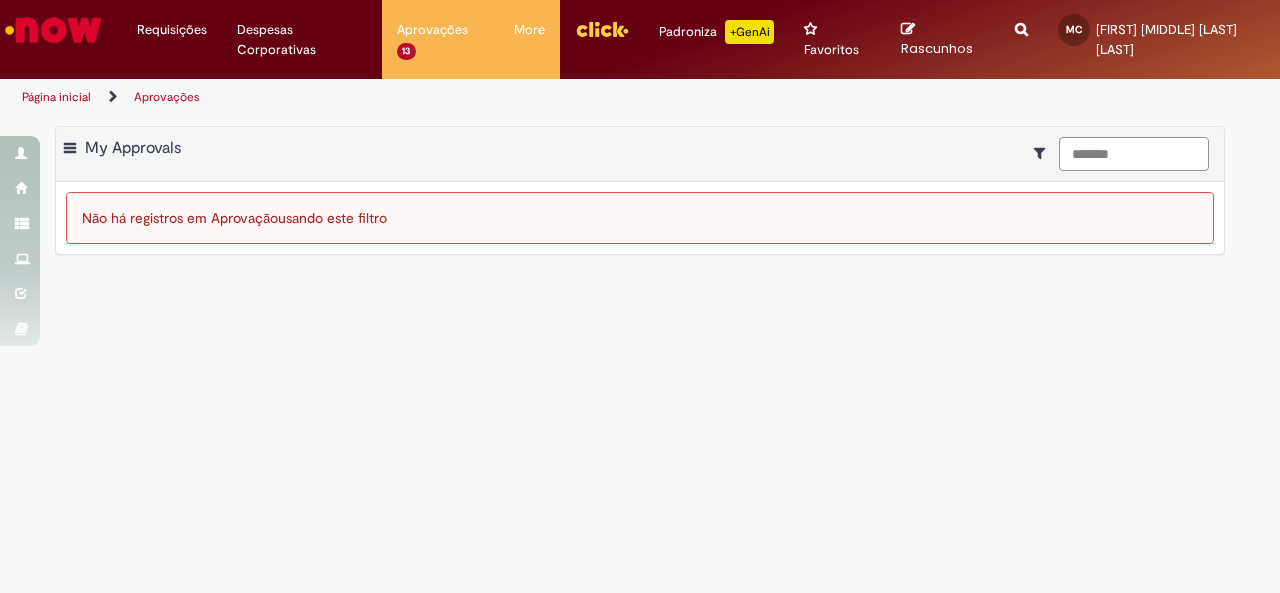 drag, startPoint x: 1156, startPoint y: 159, endPoint x: 774, endPoint y: 119, distance: 384.08853 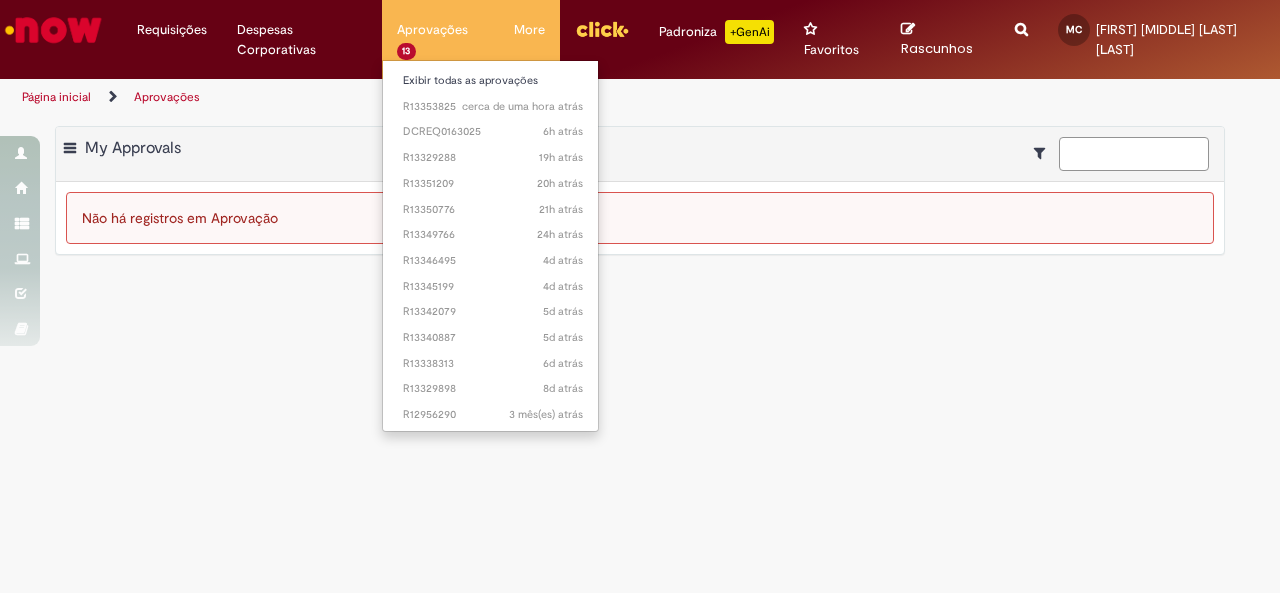 type 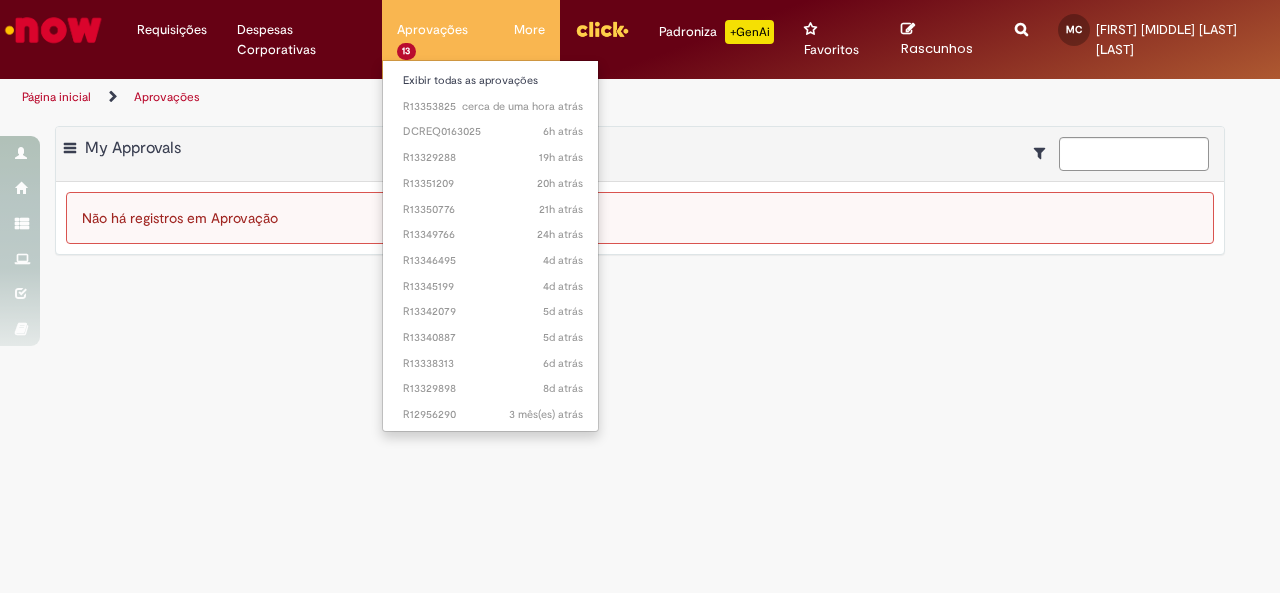 click on "Aprovações   13
Exibir todas as aprovações
cerca de uma hora atrás cerca de uma hora atrás  R13353825
6h atrás 6 horas atrás  DCREQ0163025
19h atrás 19 horas atrás  R13329288
20h atrás 20 horas atrás  R13351209
21h atrás 21 horas atrás  R13350776
24h atrás 24 horas atrás  R13349766
4d atrás 4 dias atrás  R13346495
4d atrás 4 dias atrás  R13345199
5d atrás 5 dias atrás  R13342079
5d atrás 5 dias atrás  R13340887
6d atrás 6 dias atrás  R13338313
8d atrás 8 dias atrás  R13329898
3 mês(es) atrás 3 meses atrás  R12956290" at bounding box center [441, 30] 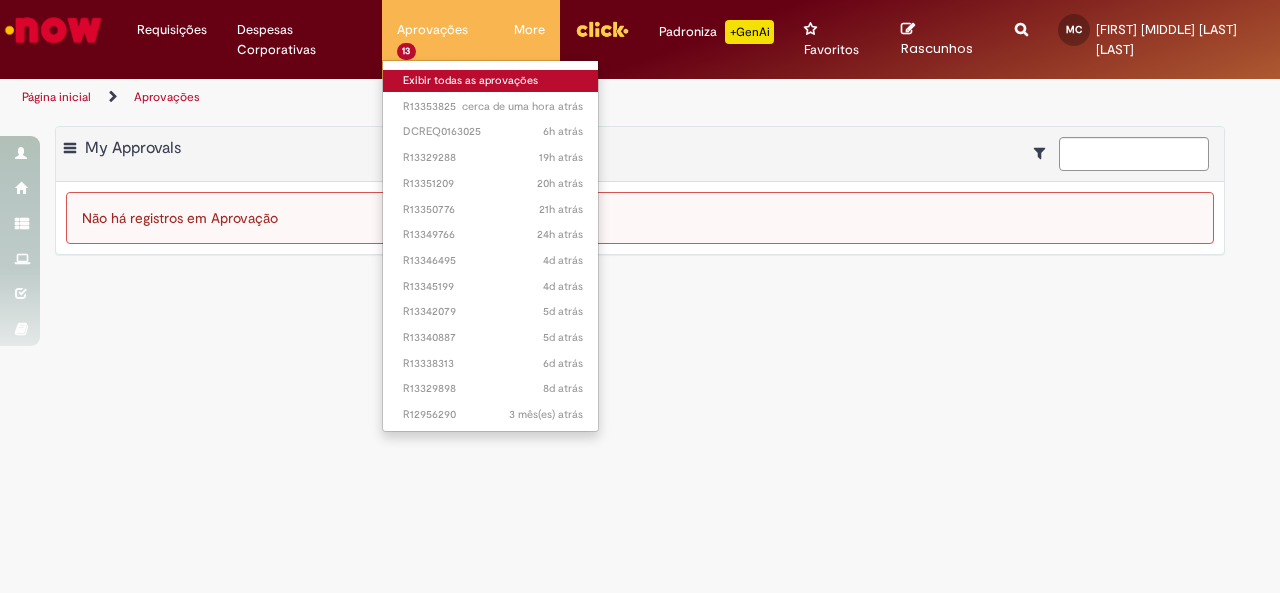click on "Exibir todas as aprovações" at bounding box center [493, 81] 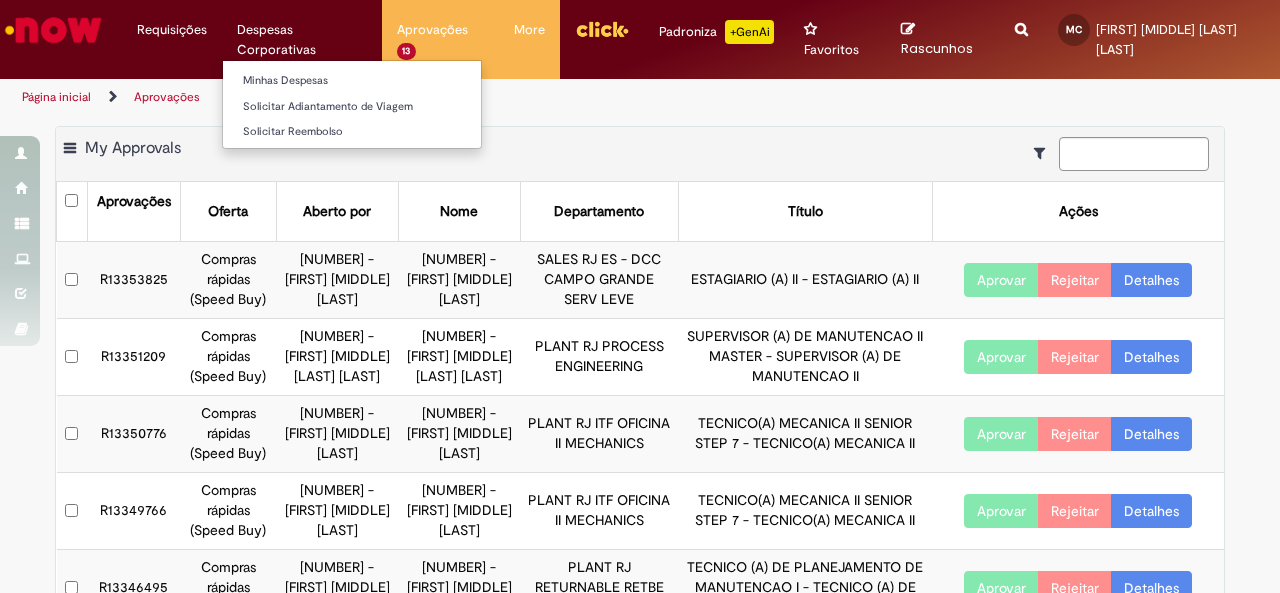 click on "Despesas Corporativas
Minhas Despesas
Solicitar Adiantamento de Viagem
Solicitar Reembolso" at bounding box center [172, 30] 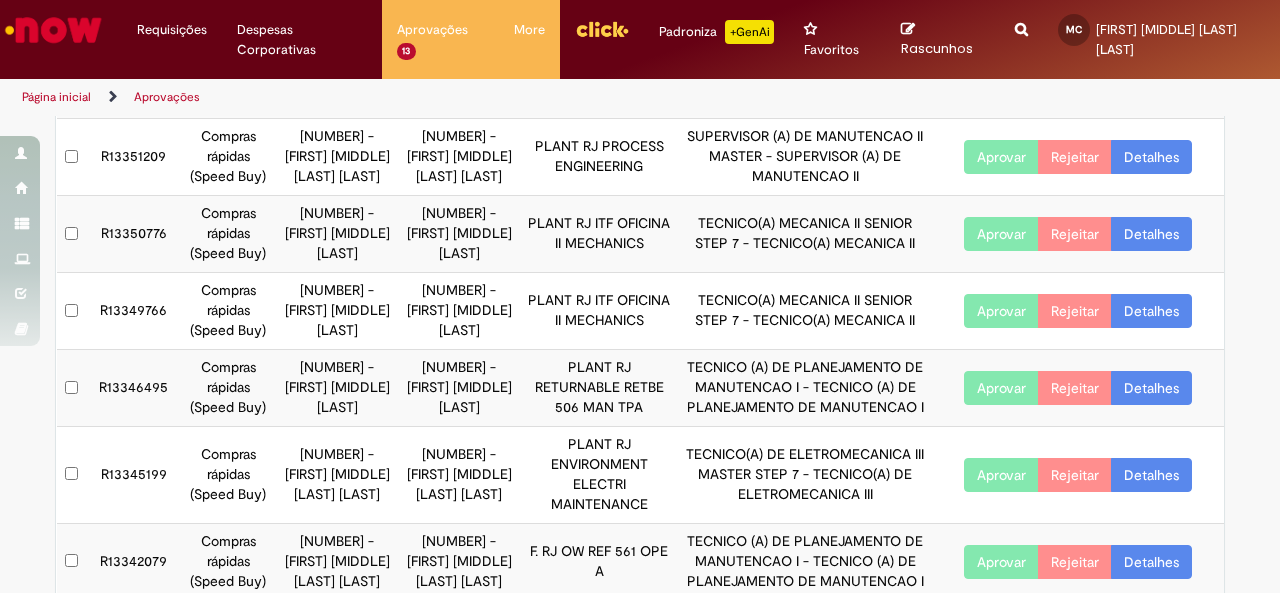 scroll, scrollTop: 588, scrollLeft: 0, axis: vertical 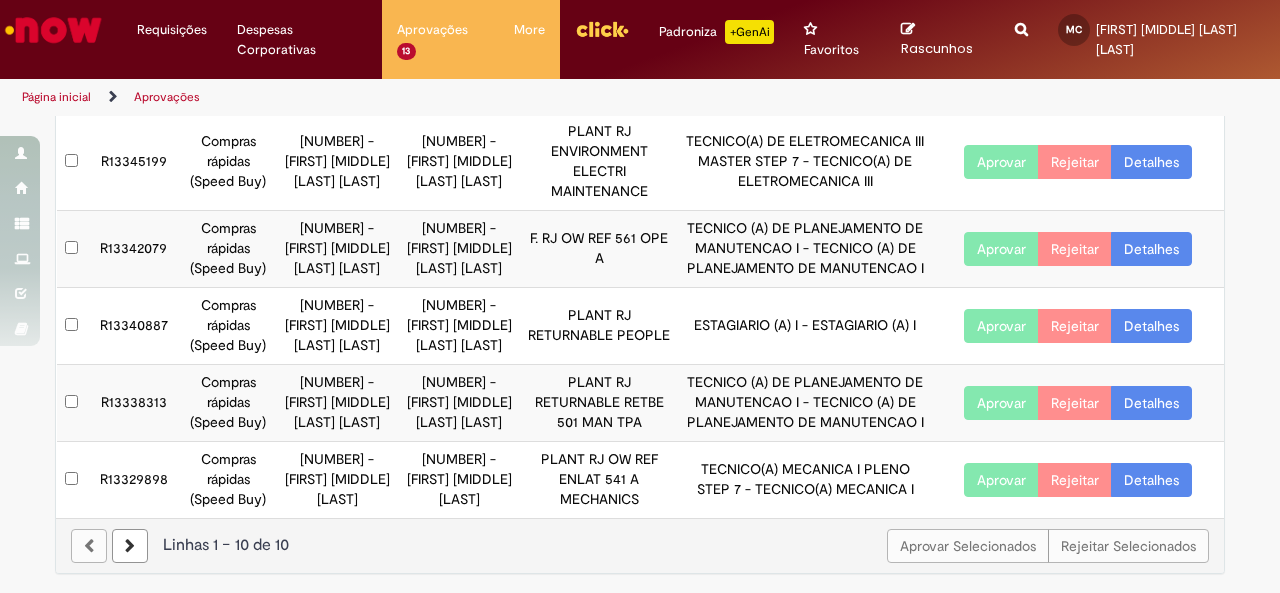 click at bounding box center [130, 546] 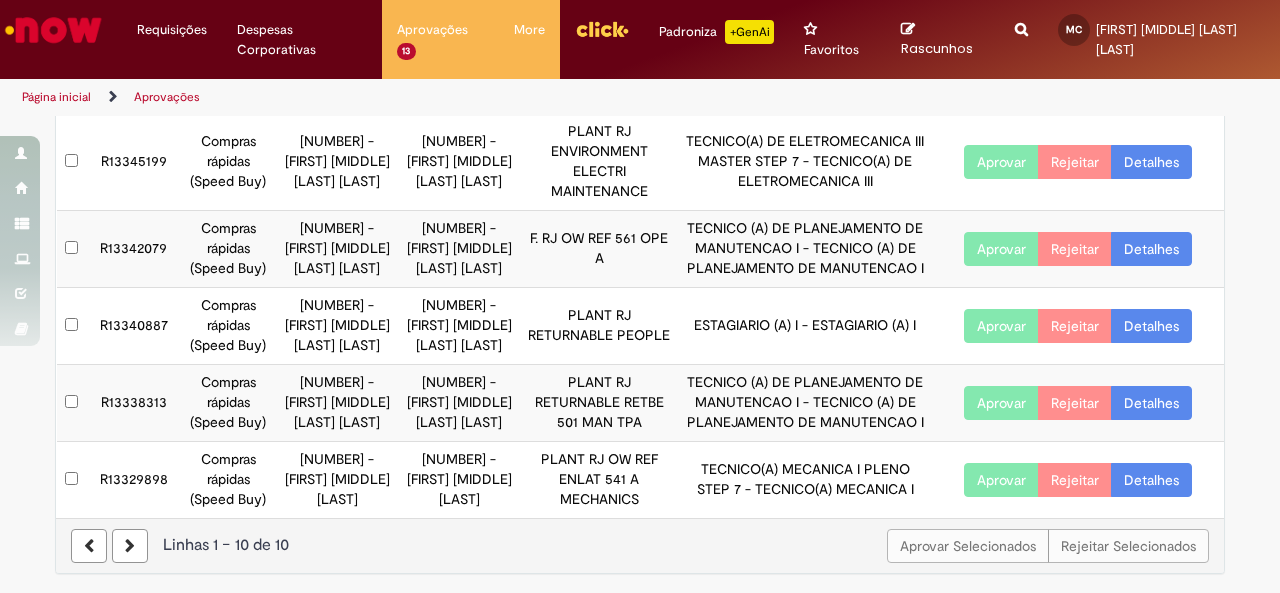 scroll, scrollTop: 0, scrollLeft: 0, axis: both 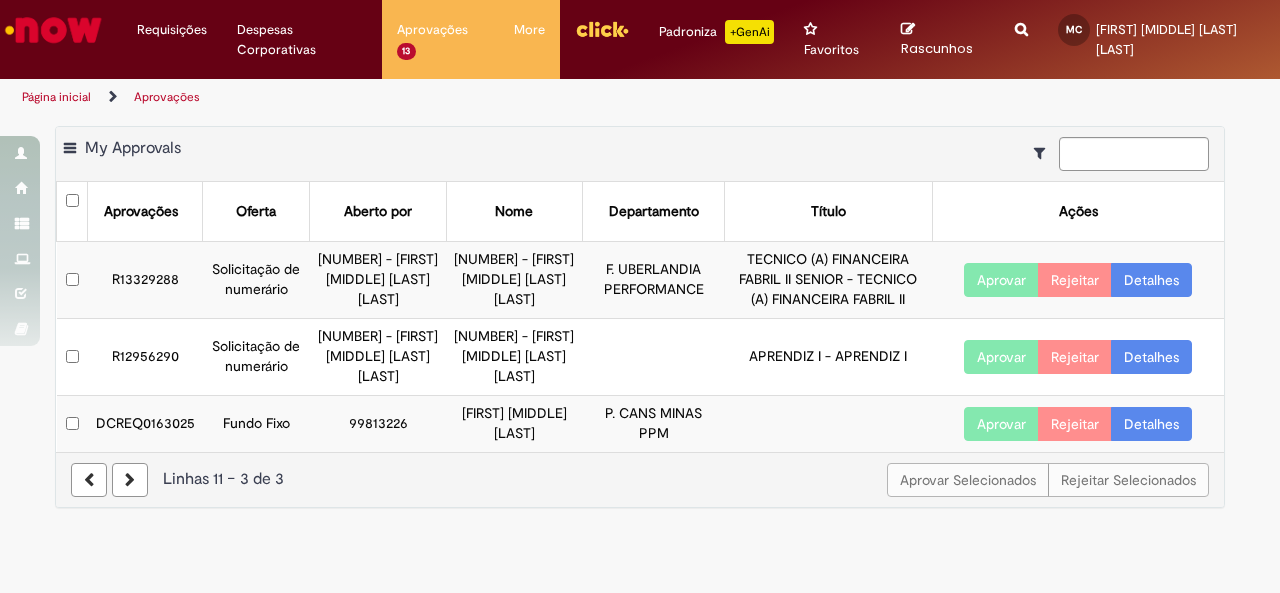 click on "Detalhes" at bounding box center [1151, 424] 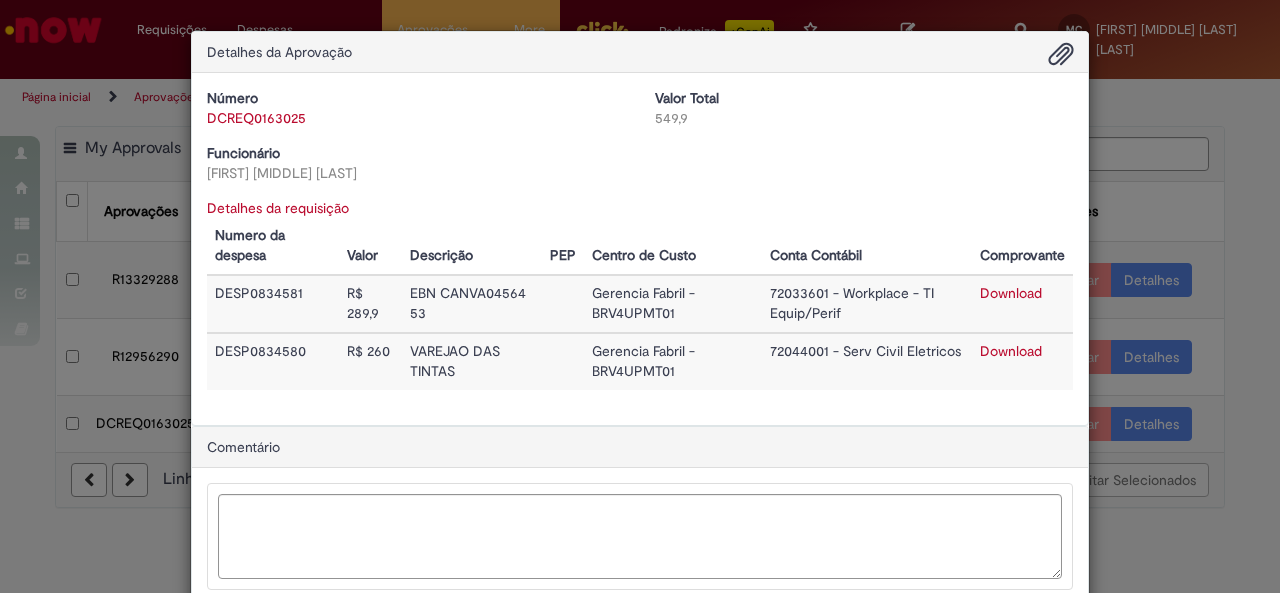 click on "Download" at bounding box center [1011, 351] 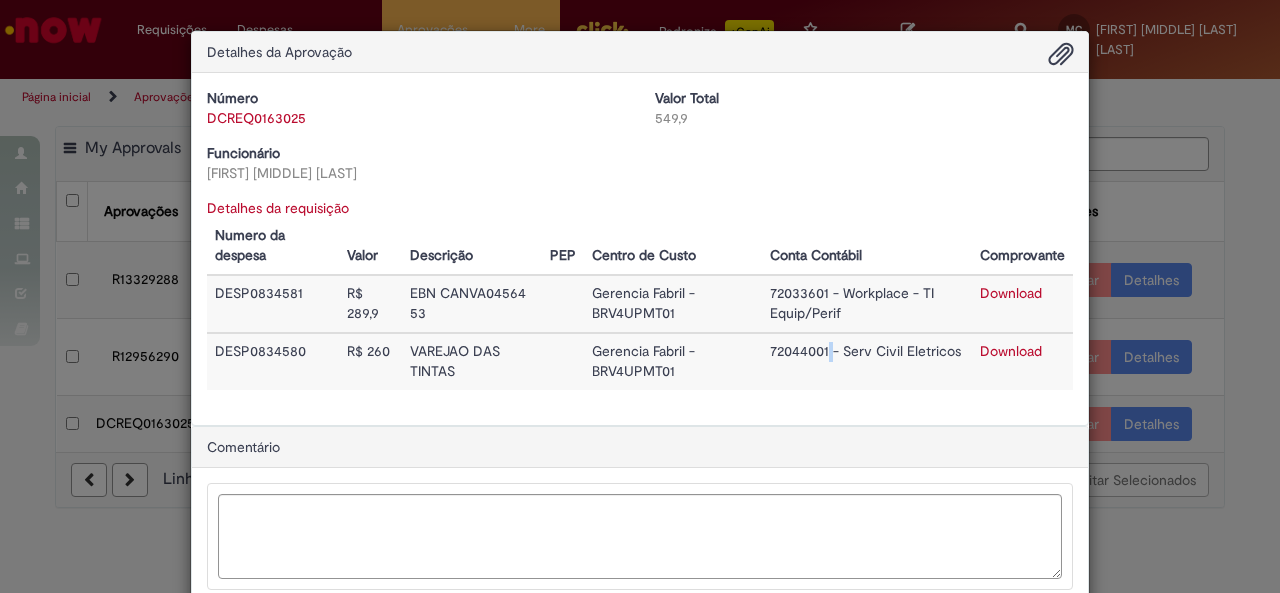 click on "72044001 - Serv Civil Eletricos" at bounding box center [867, 361] 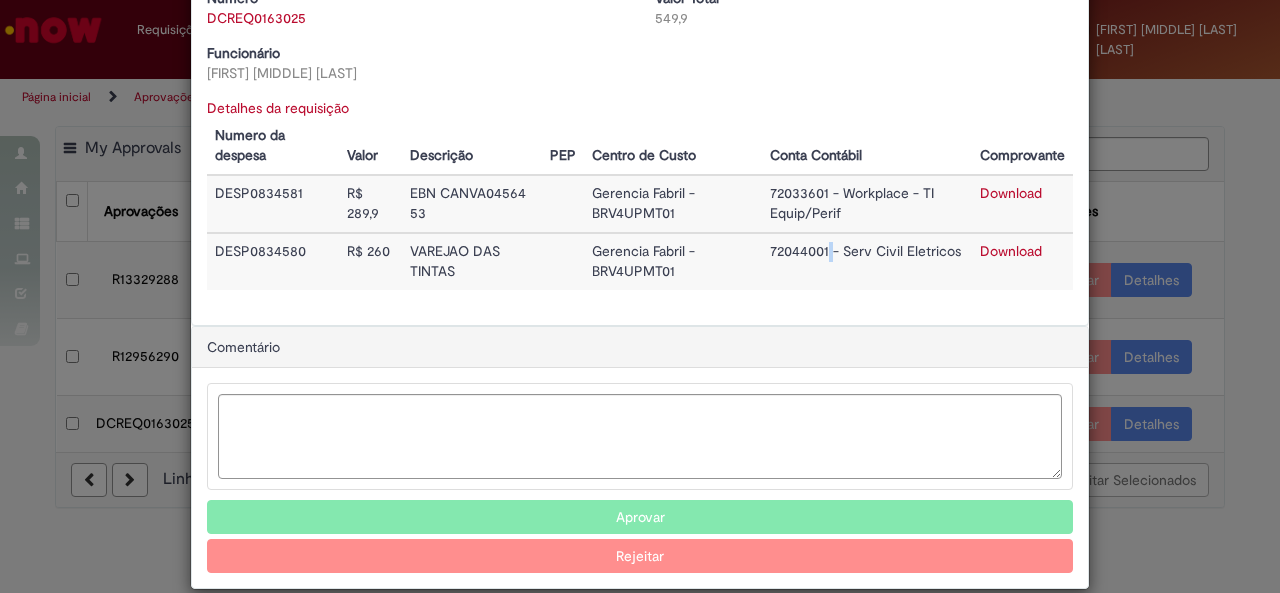 scroll, scrollTop: 0, scrollLeft: 0, axis: both 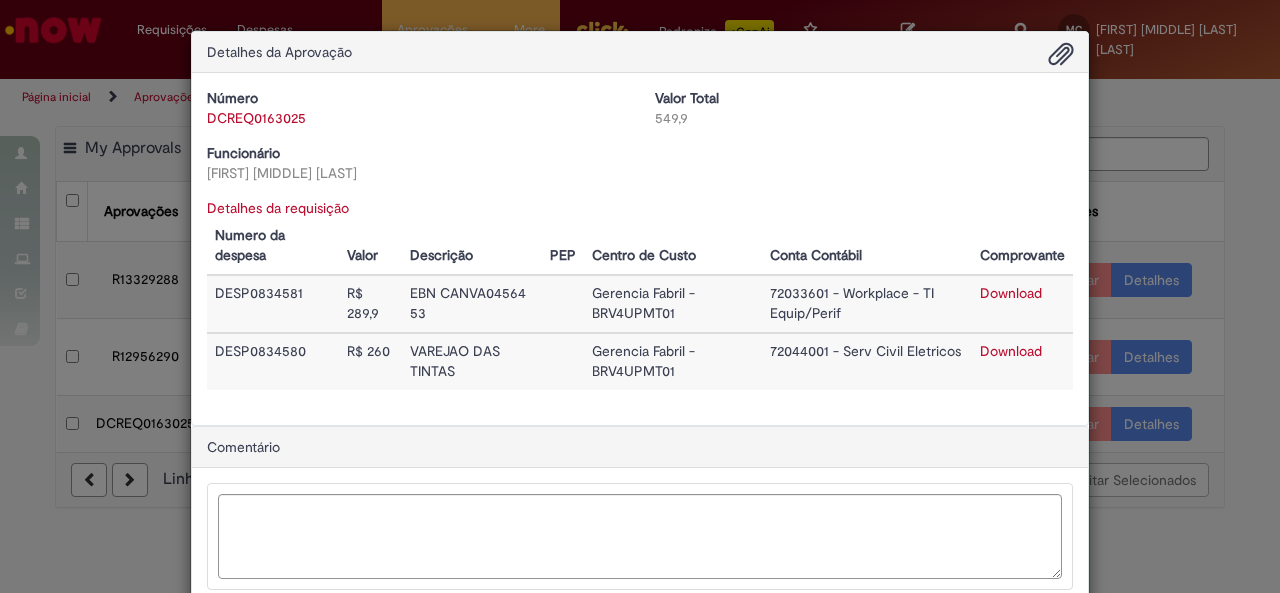 click on "Detalhes da Aprovação
Número
DCREQ0163025
Valor Total
549,9
Funcionário
Ana Julia Carvalho Andrade
Baixar arquivos da requisição
Detalhes da requisição
Numero da despesa
Valor
Descrição
PEP
Centro de Custo
Conta Contábil
Comprovante
DESP0834581
R$ 289,9
EBN     CANVA04564 53
Gerencia Fabril - BRV4UPMT01
72033601 -  Workplace - TI Equip/Perif
Download
DESP0834580
R$ 260
VAREJAO DAS TINTAS
Gerencia Fabril - BRV4UPMT01
72044001 - Serv Civil Eletricos
Download
Comentário
Aprovar" at bounding box center (640, 296) 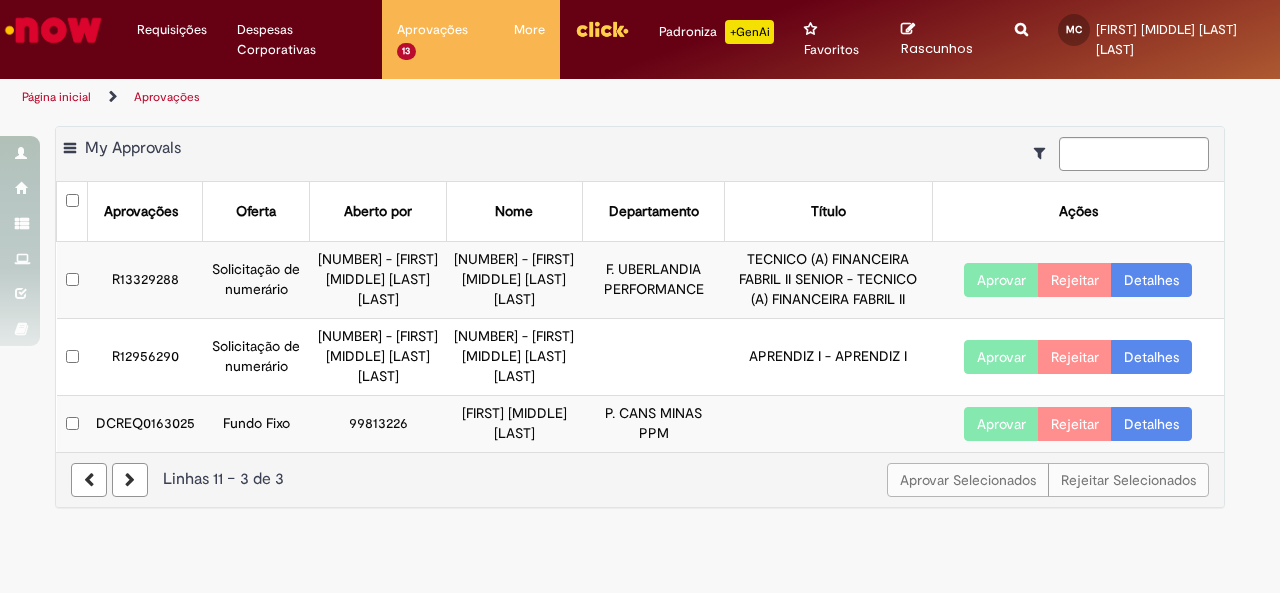 click at bounding box center (130, 480) 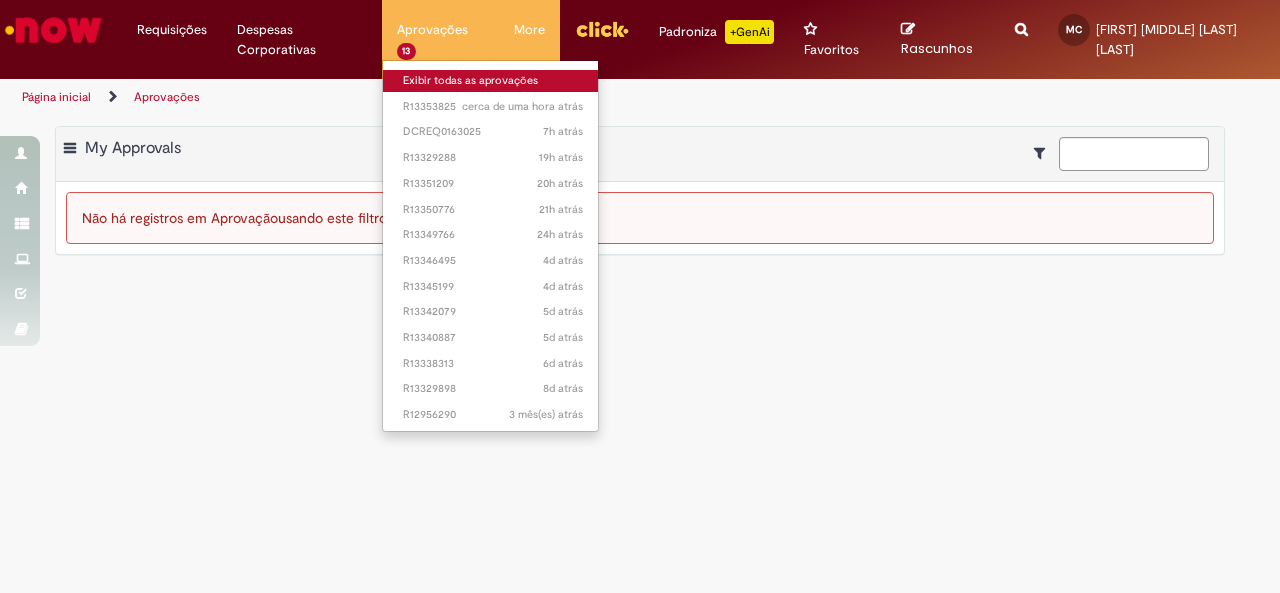 click on "Exibir todas as aprovações" at bounding box center (493, 81) 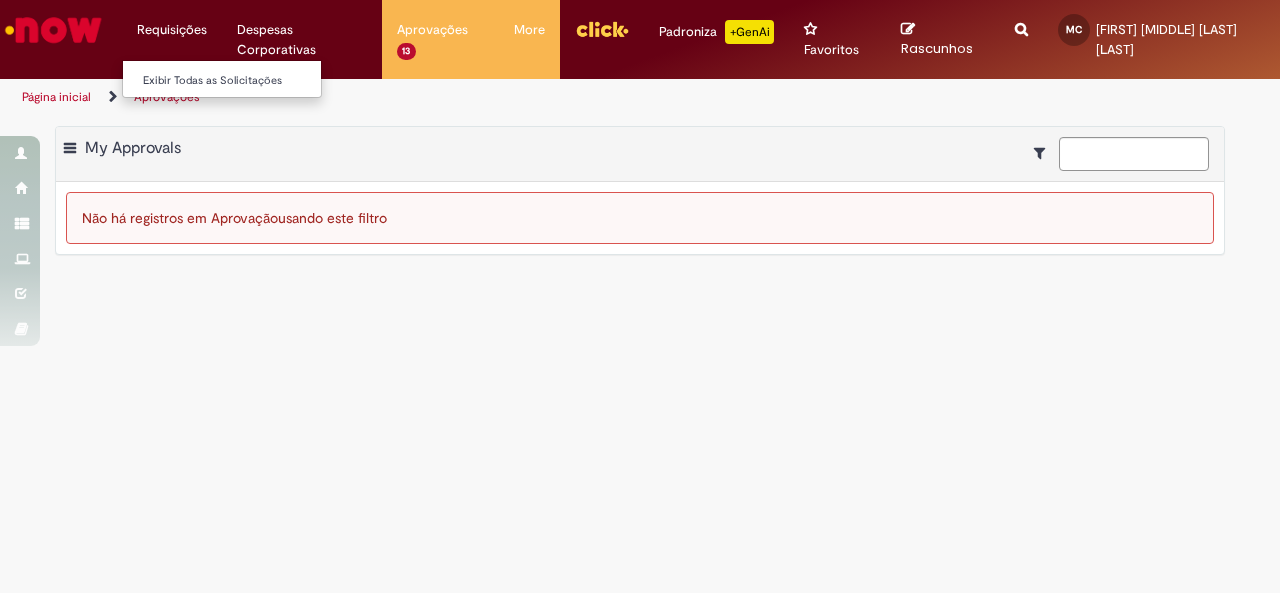click on "Requisições
Exibir Todas as Solicitações" at bounding box center (172, 30) 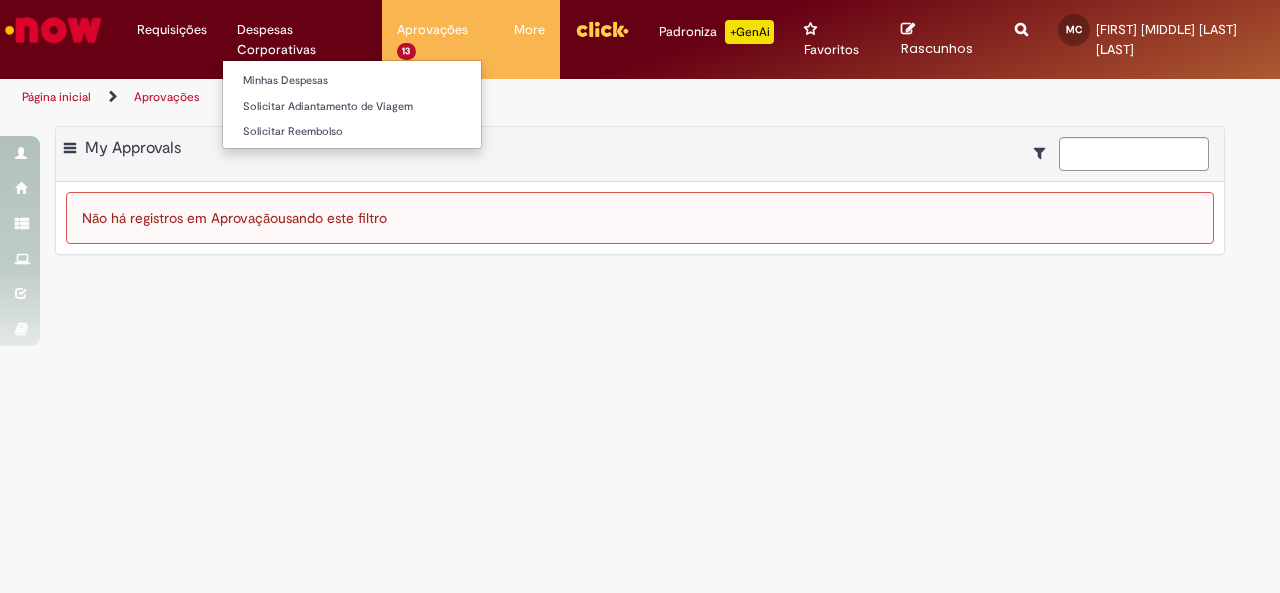 click on "Despesas Corporativas
Minhas Despesas
Solicitar Adiantamento de Viagem
Solicitar Reembolso" at bounding box center (172, 30) 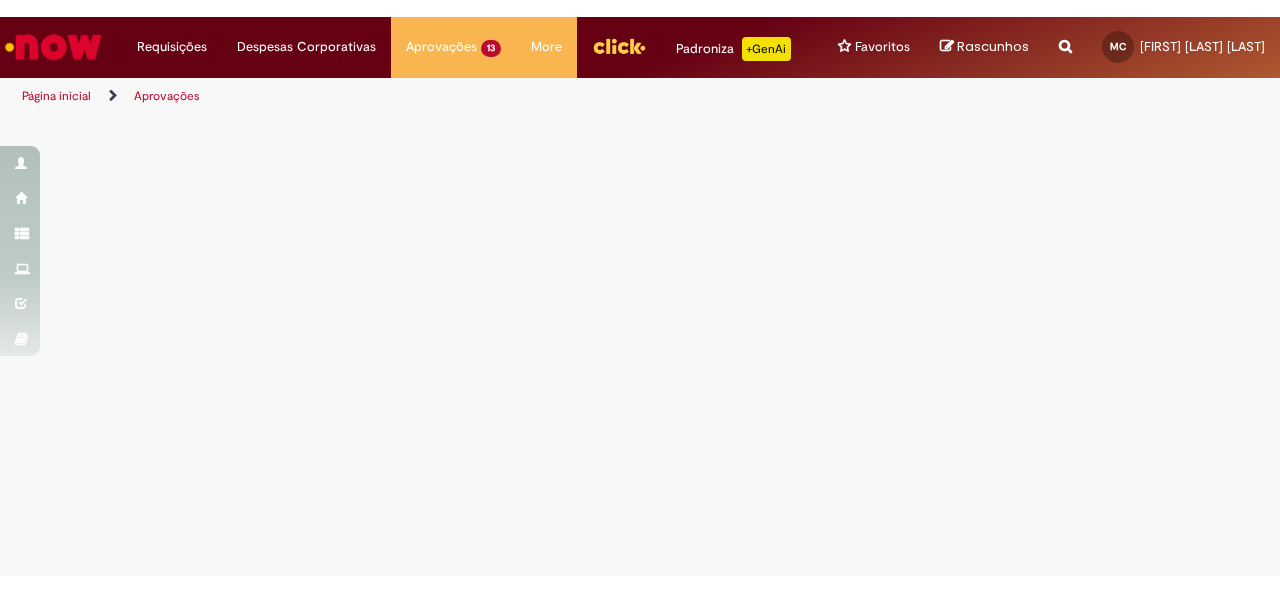 scroll, scrollTop: 0, scrollLeft: 0, axis: both 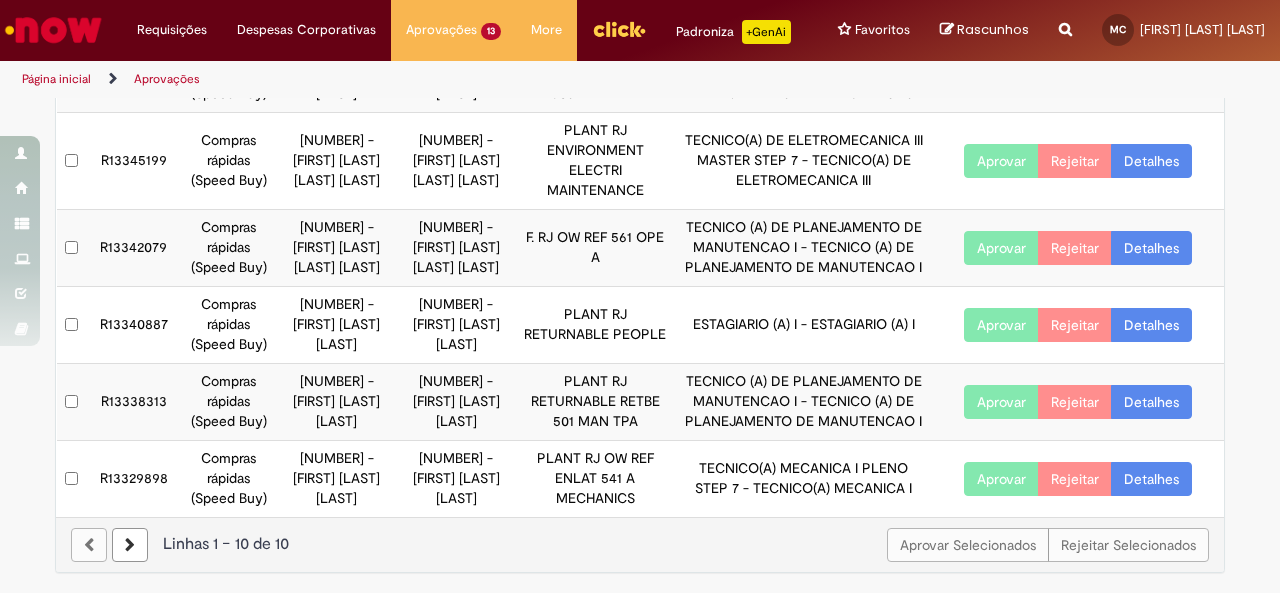 click at bounding box center [130, 545] 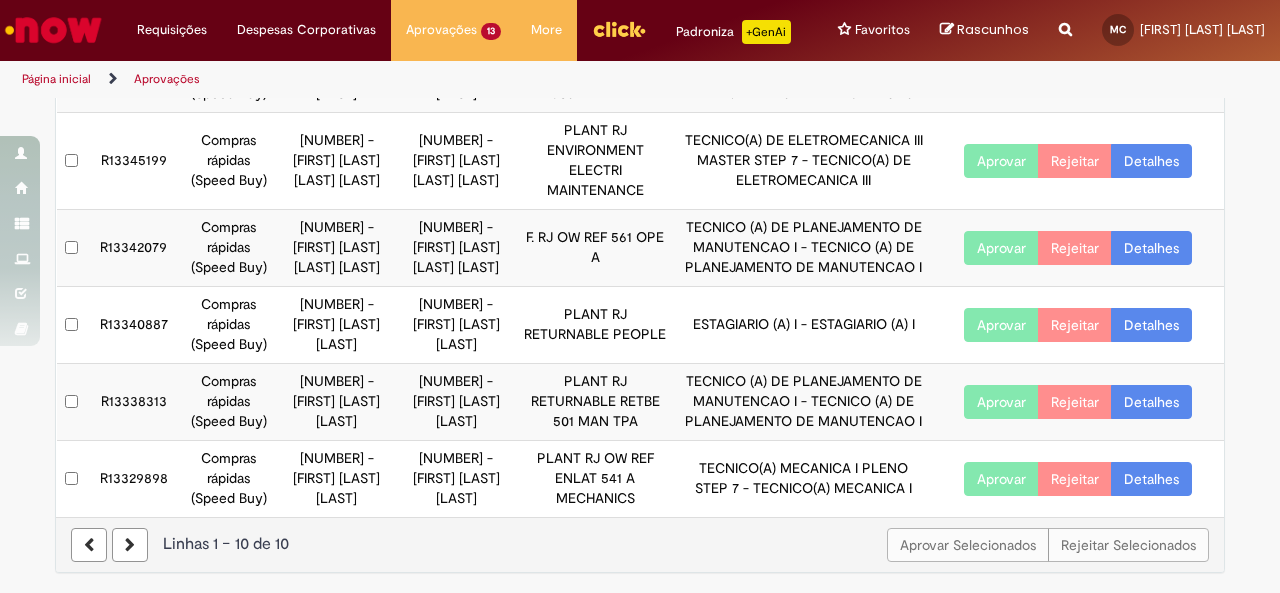 click at bounding box center (130, 545) 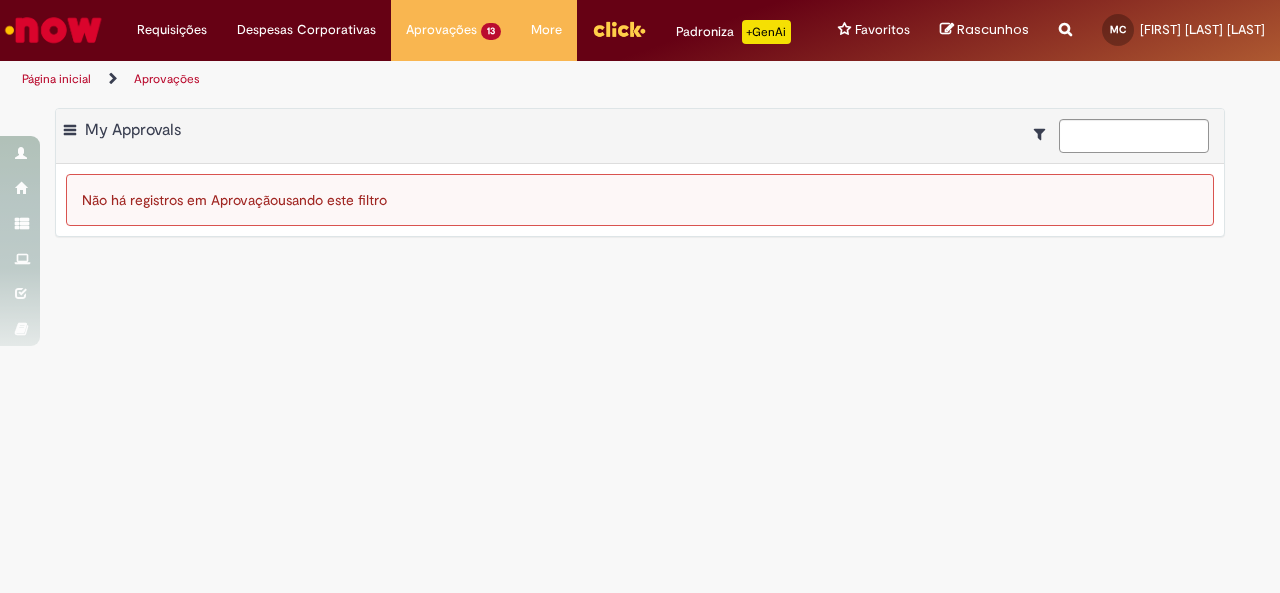scroll, scrollTop: 0, scrollLeft: 0, axis: both 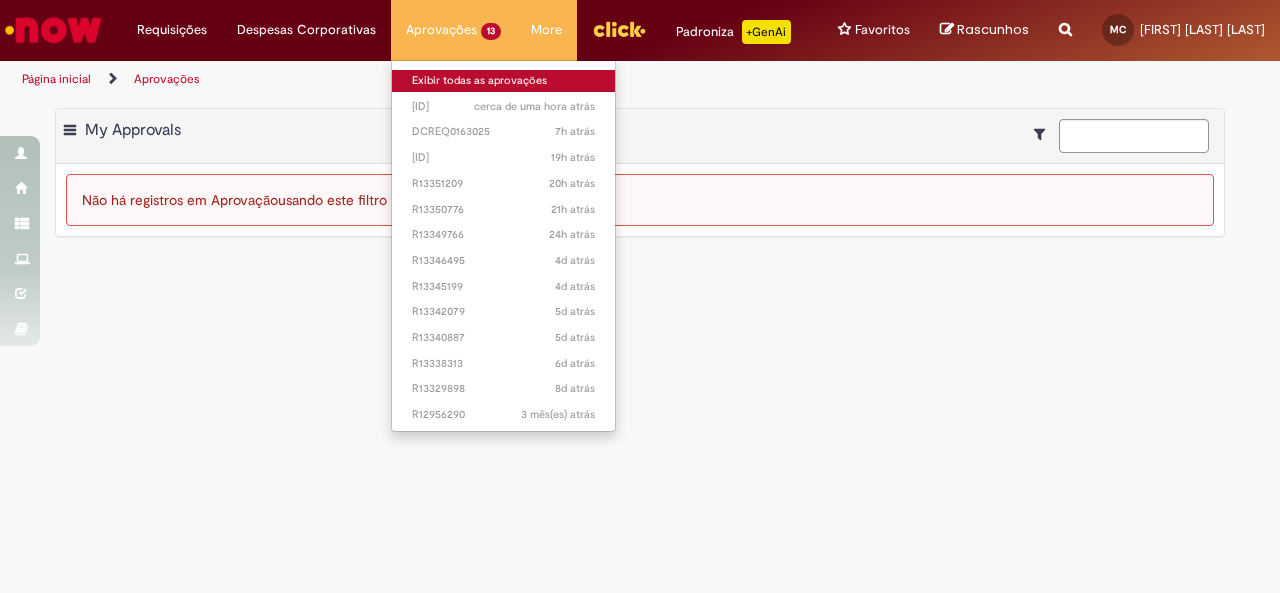 click on "Exibir todas as aprovações" at bounding box center [503, 81] 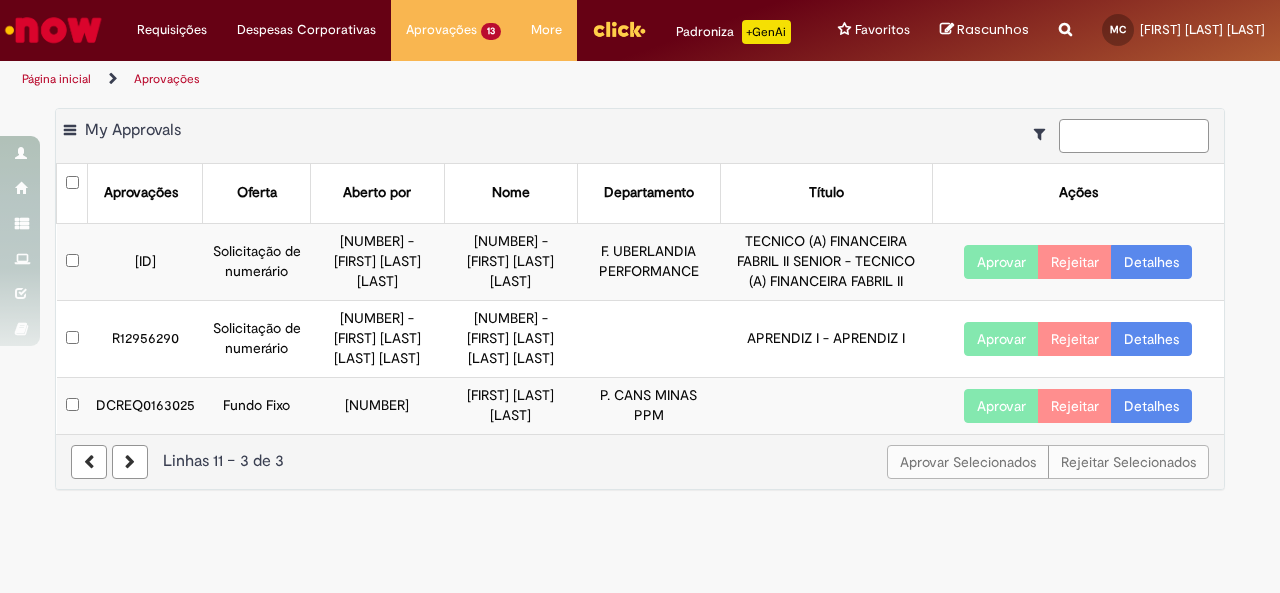click at bounding box center (1134, 136) 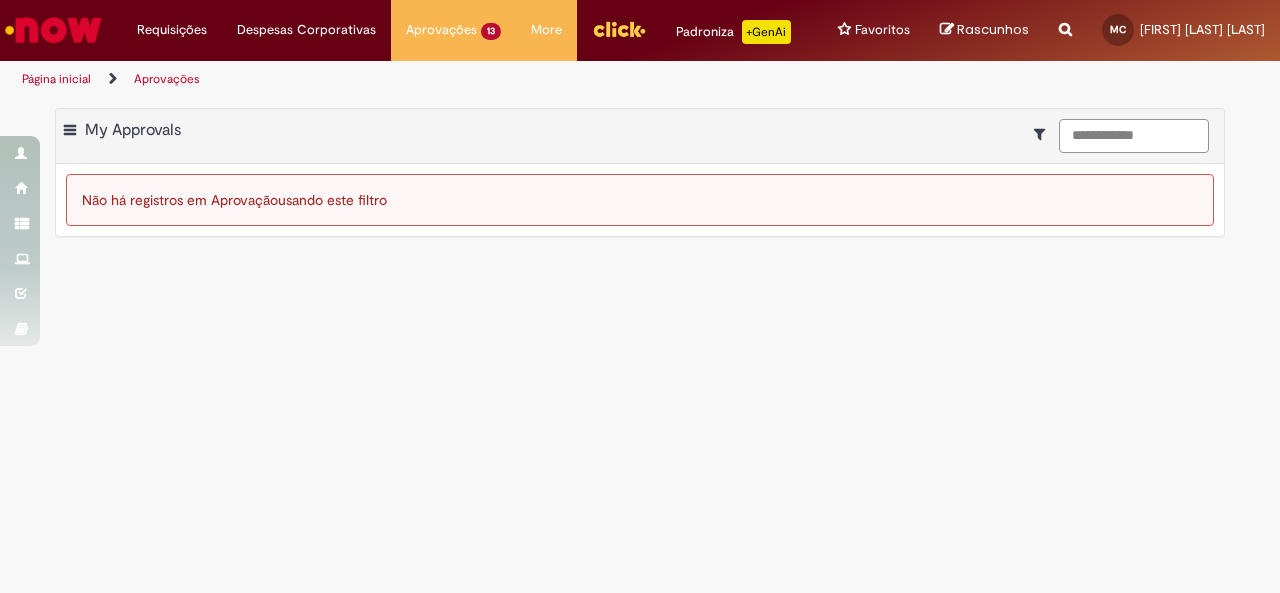 drag, startPoint x: 1181, startPoint y: 154, endPoint x: 880, endPoint y: 139, distance: 301.37354 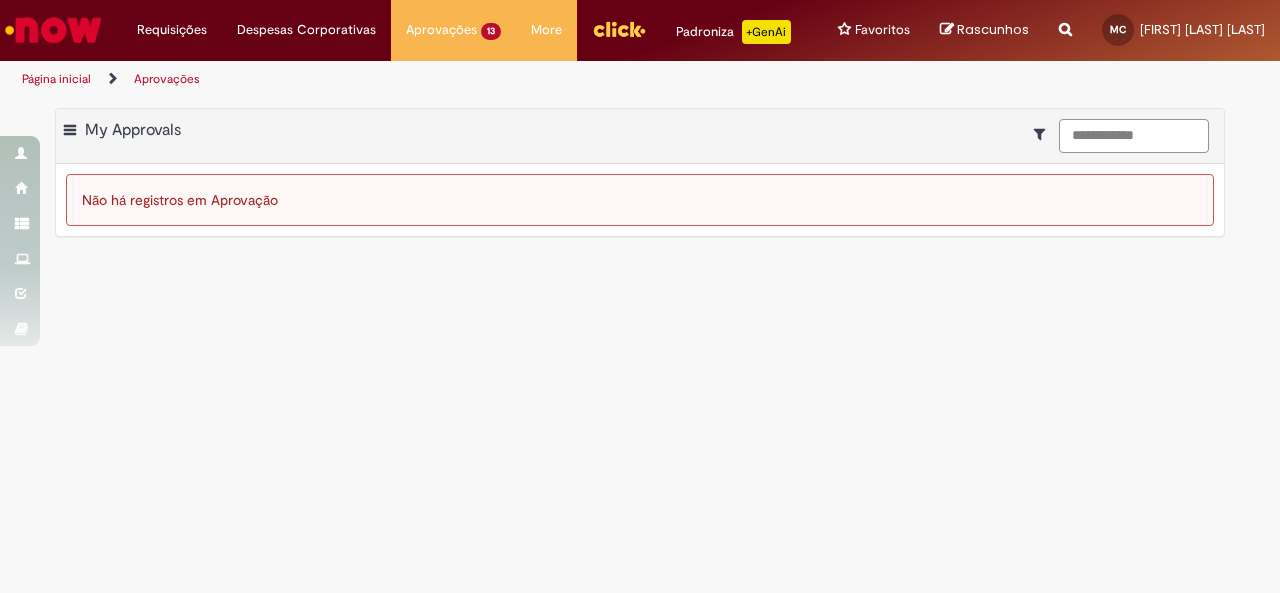 type on "**********" 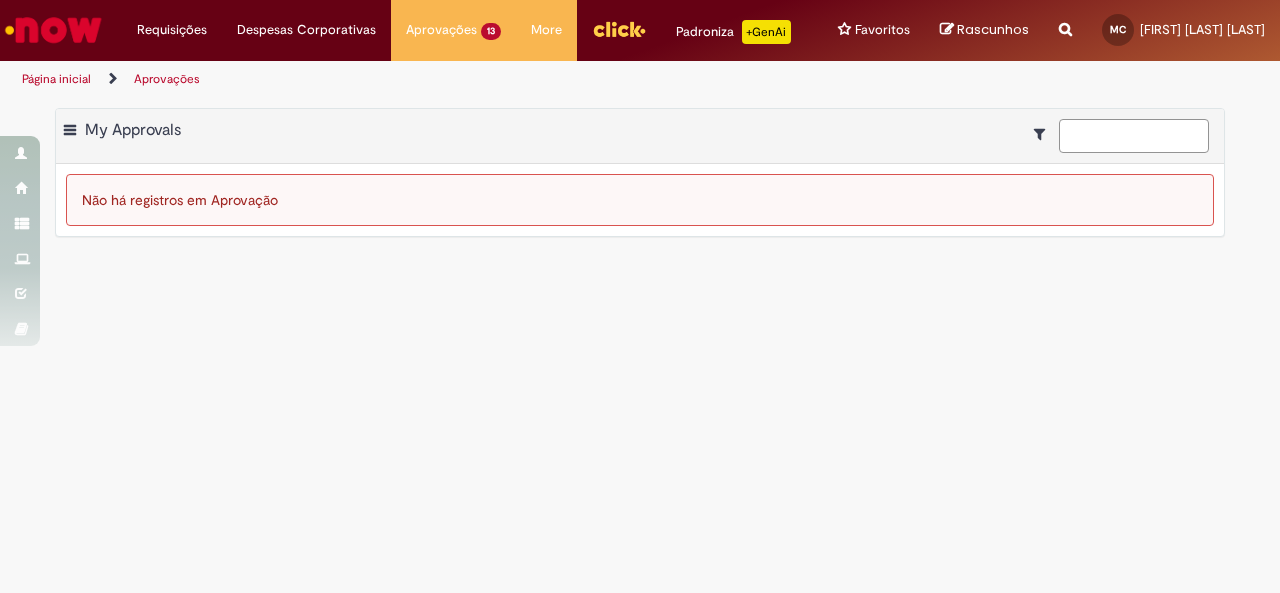 type 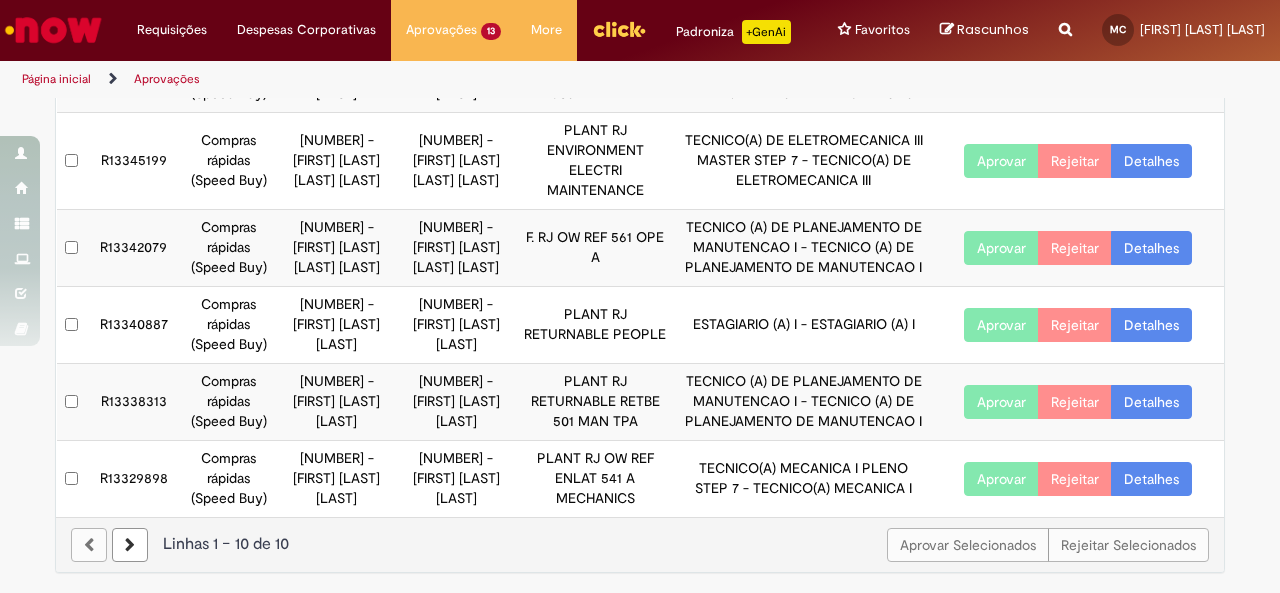 scroll, scrollTop: 588, scrollLeft: 0, axis: vertical 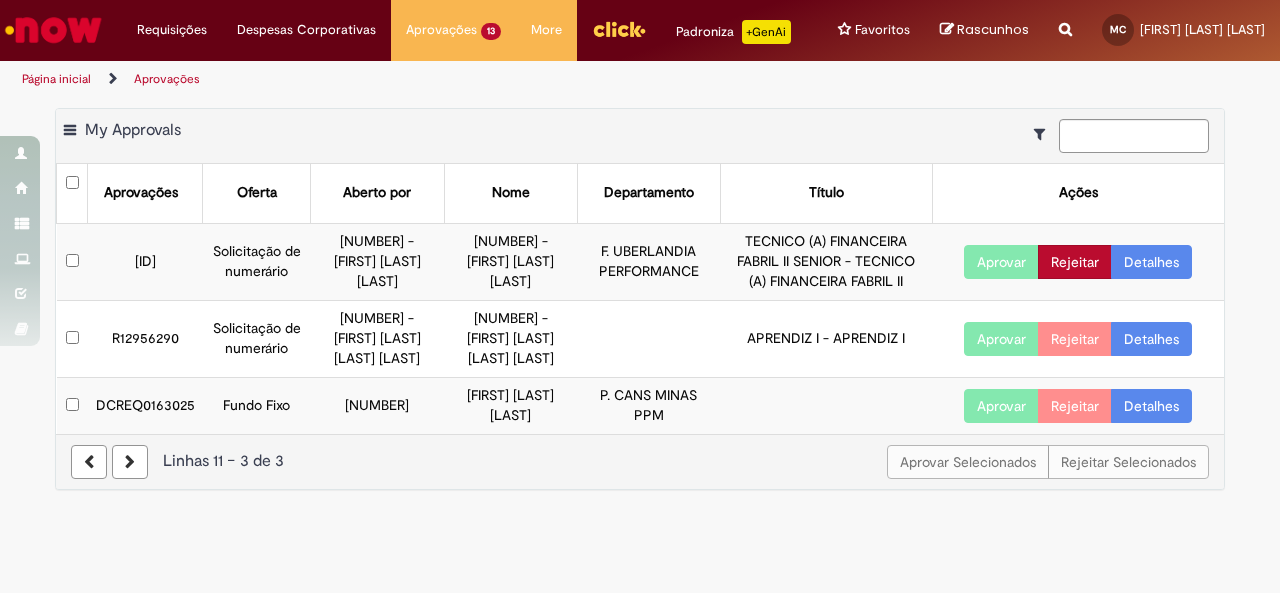 click on "Rejeitar" at bounding box center [1075, 262] 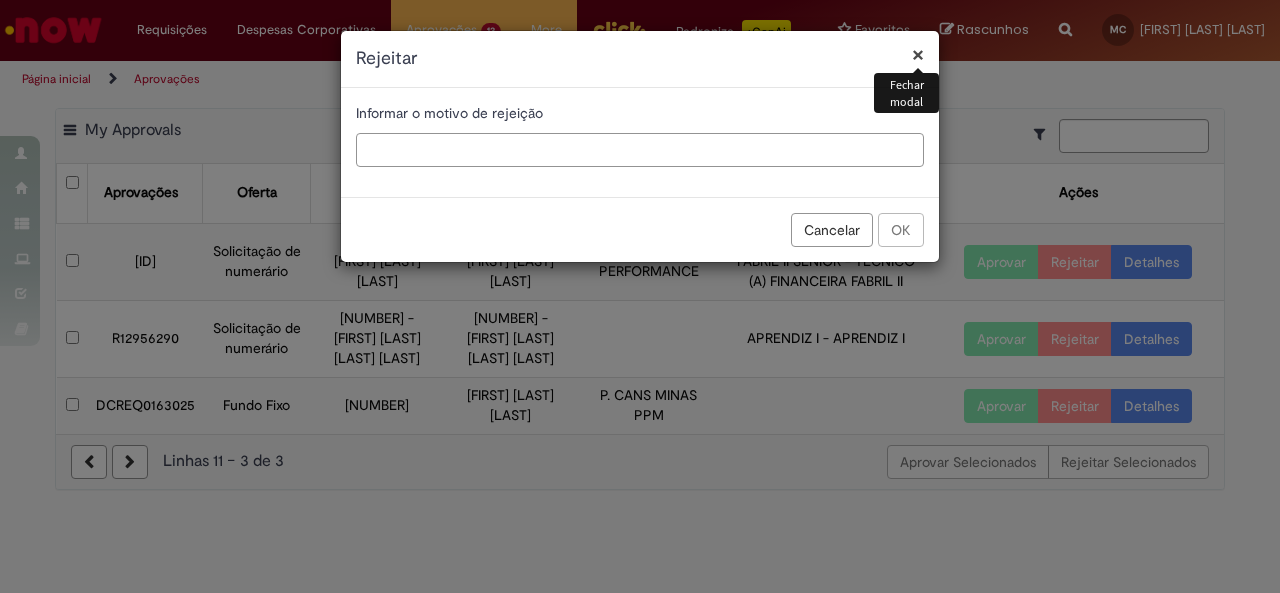 click at bounding box center [640, 150] 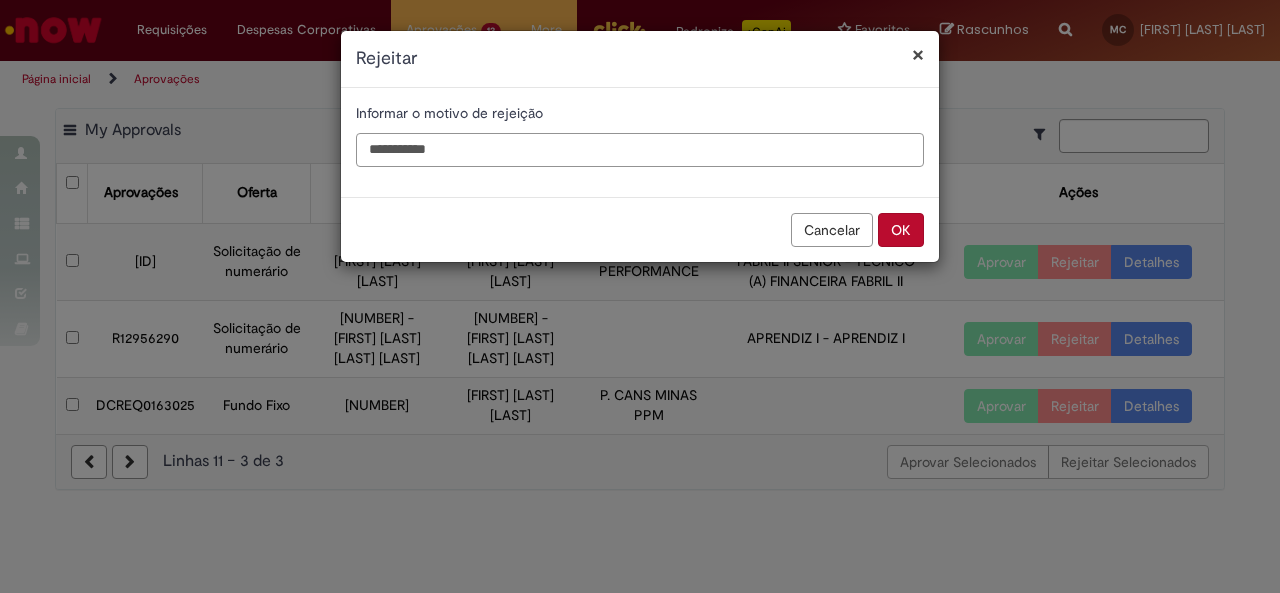 type on "**********" 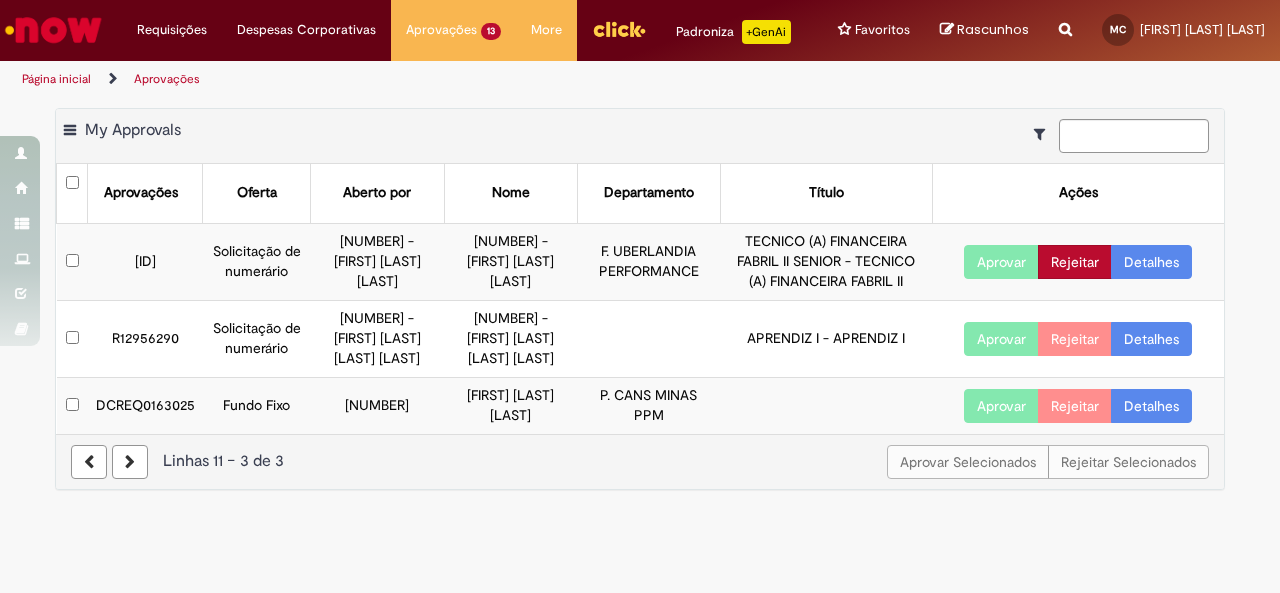 type 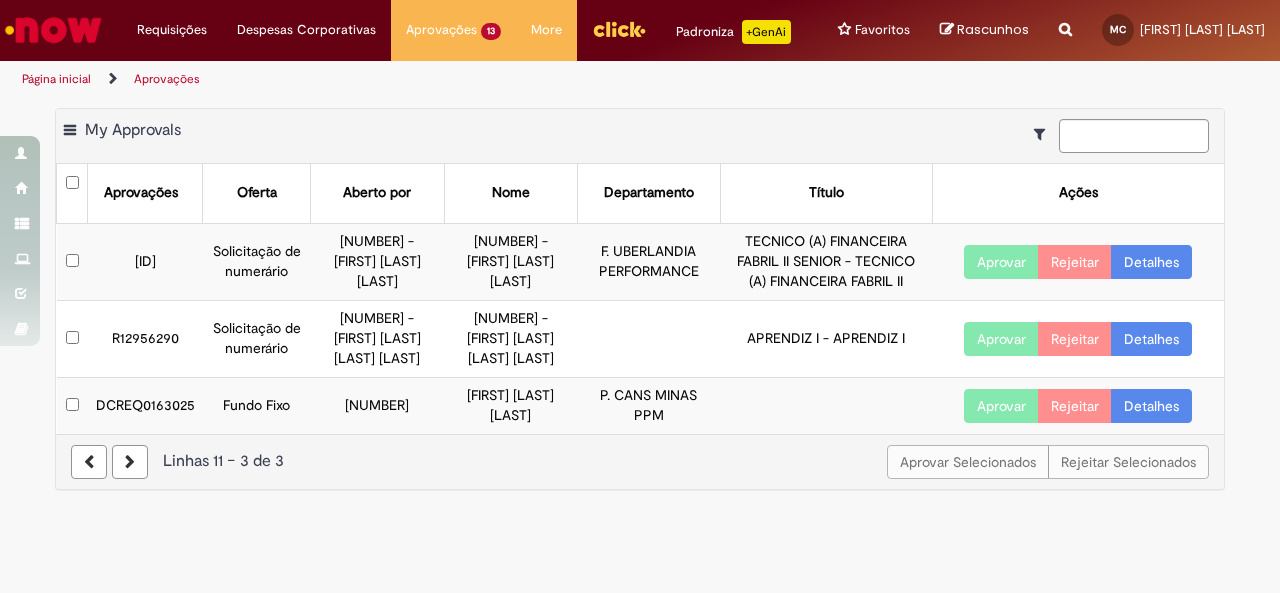 click on "Detalhes" at bounding box center (1151, 262) 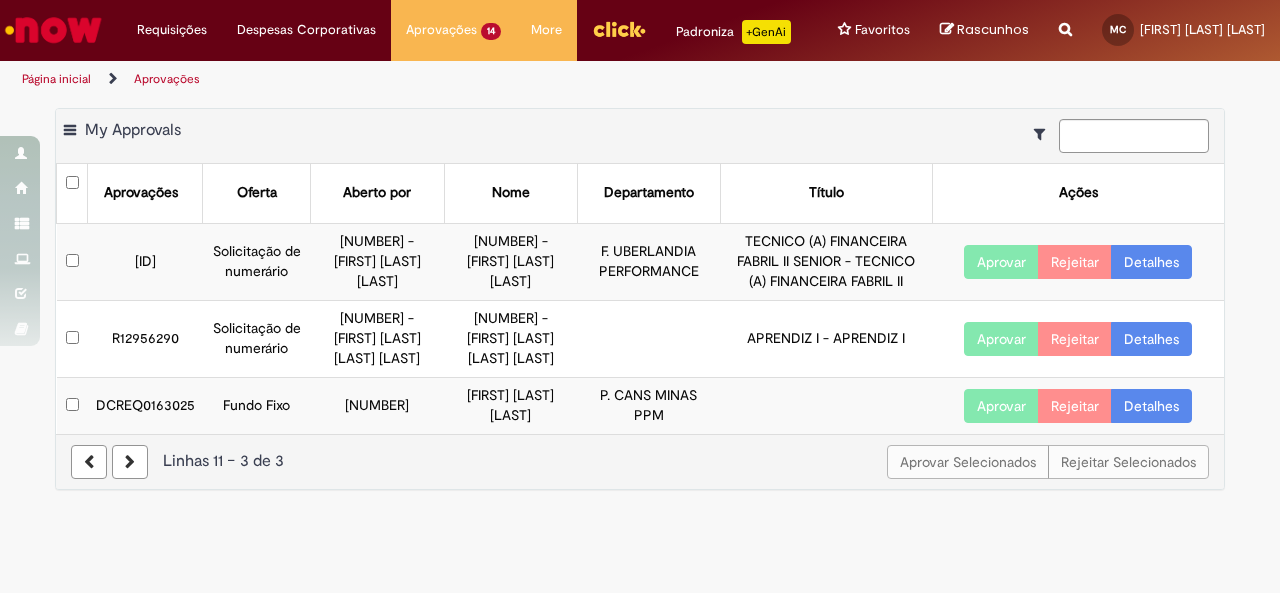 click on "Detalhes" at bounding box center (1151, 262) 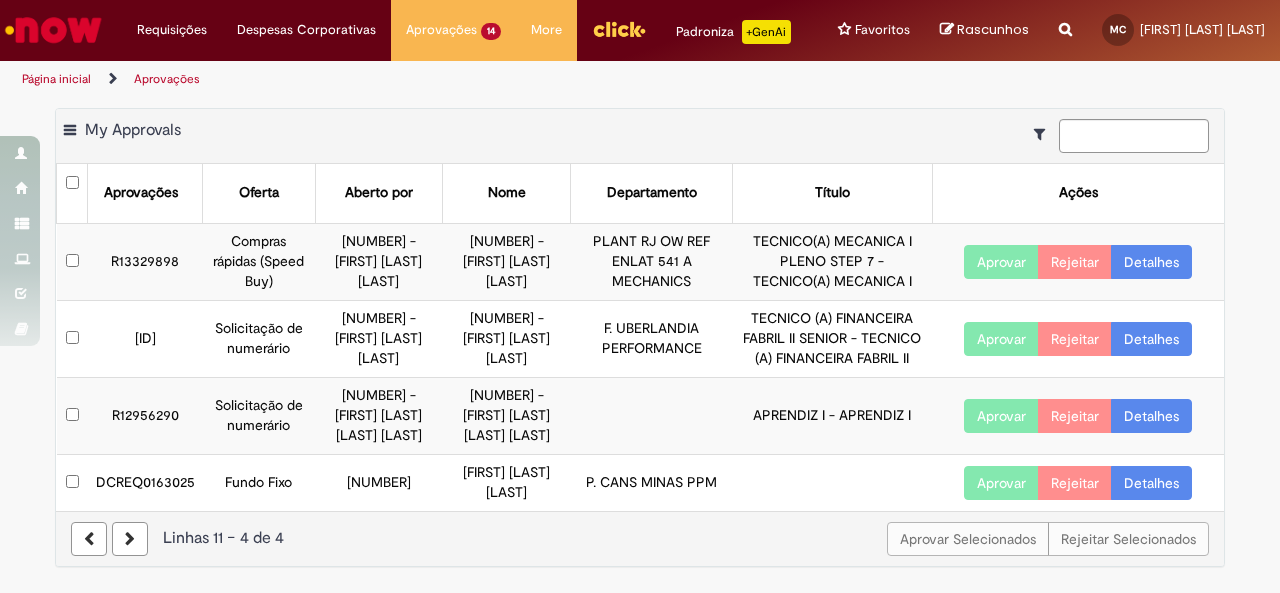 scroll, scrollTop: 28, scrollLeft: 0, axis: vertical 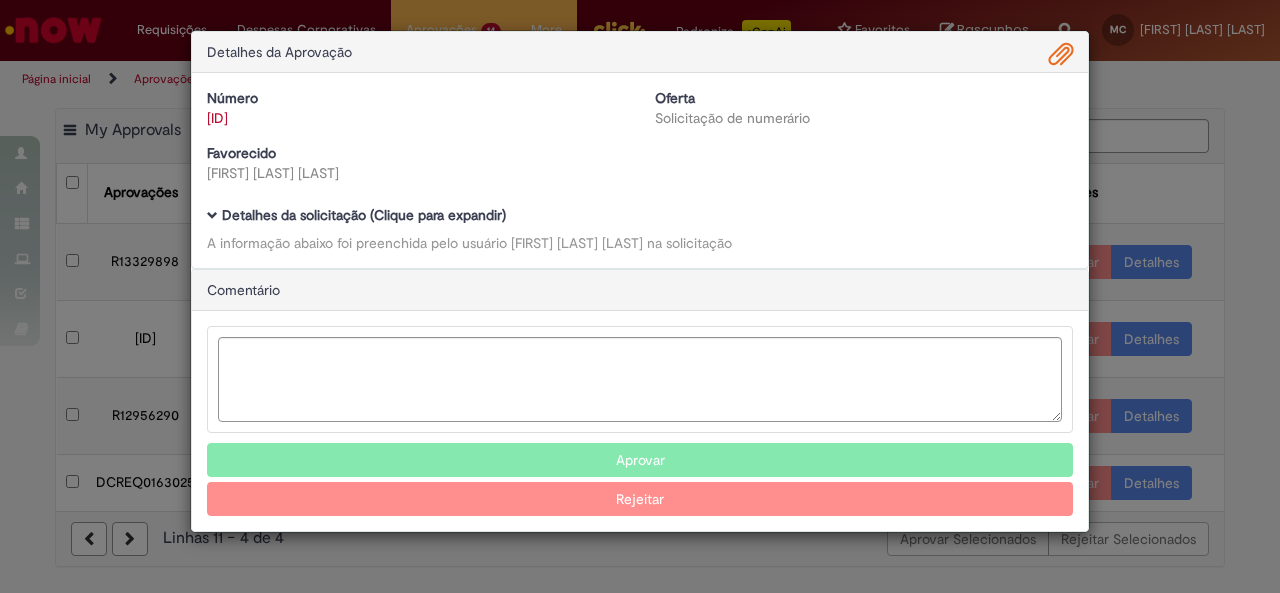 click at bounding box center [1061, 55] 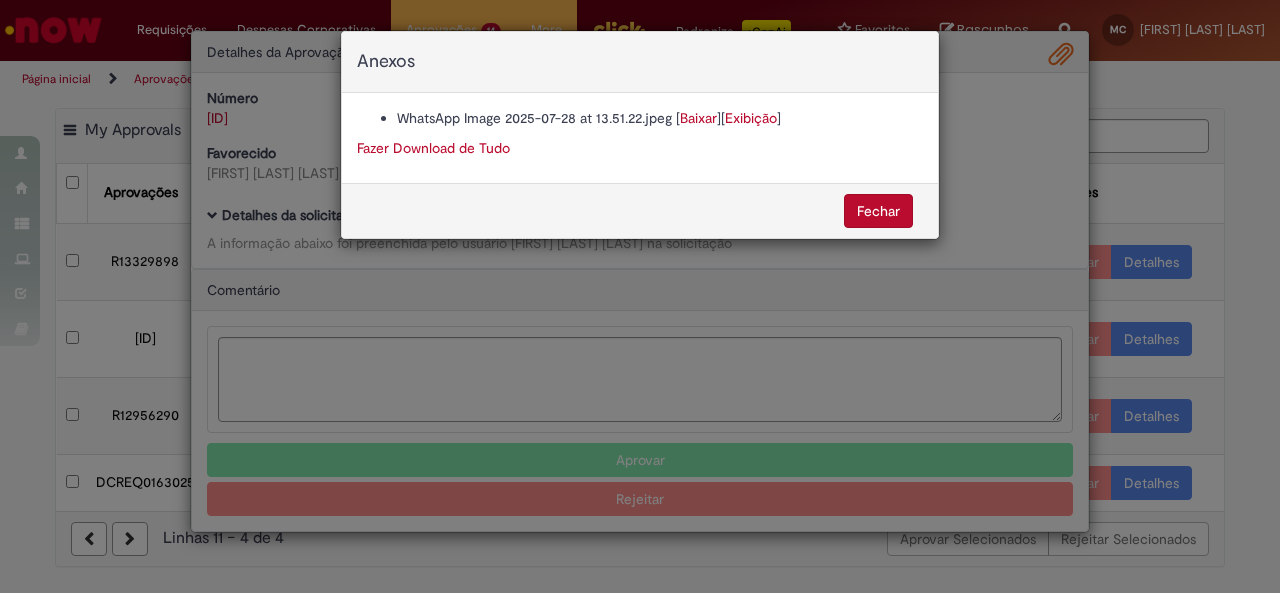 click on "Exibição" at bounding box center (751, 118) 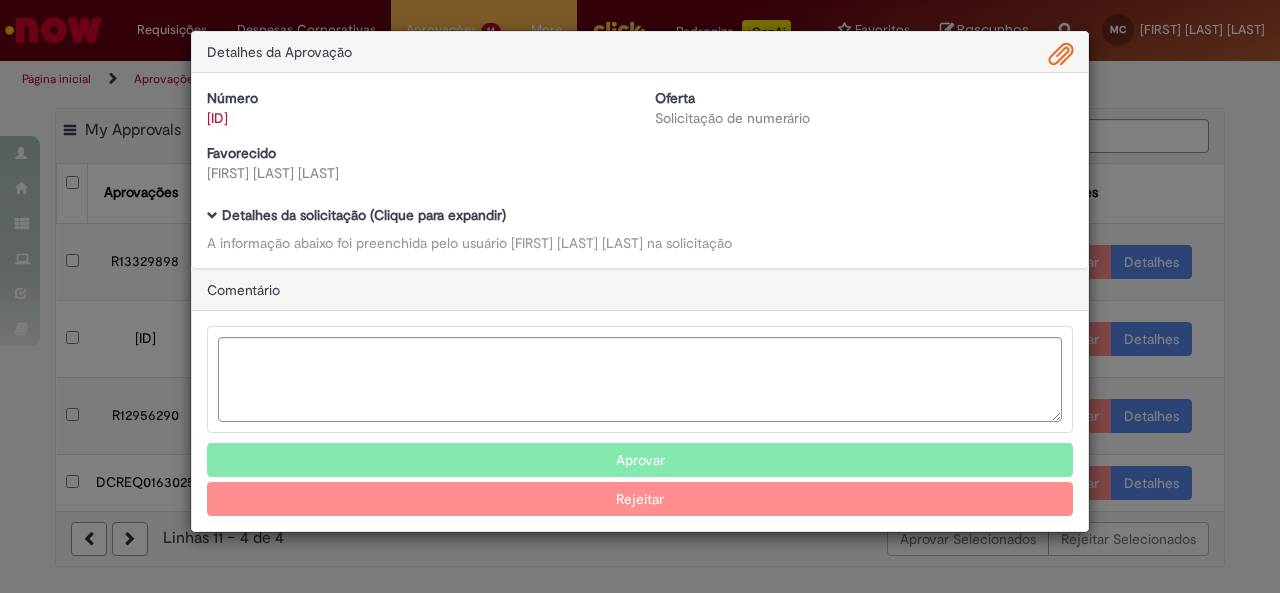 click on "Detalhes da Aprovação
Número
[ID]
Oferta
Solicitação de numerário
Favorecido
[FIRST] [LAST] [LAST]
Baixar arquivos da requisição
Detalhes da solicitação (Clique para expandir)
A informação abaixo foi preenchida pelo usuário [FIRST] [LAST] [LAST] na solicitação
Comentário
Aprovar   Rejeitar" at bounding box center [640, 296] 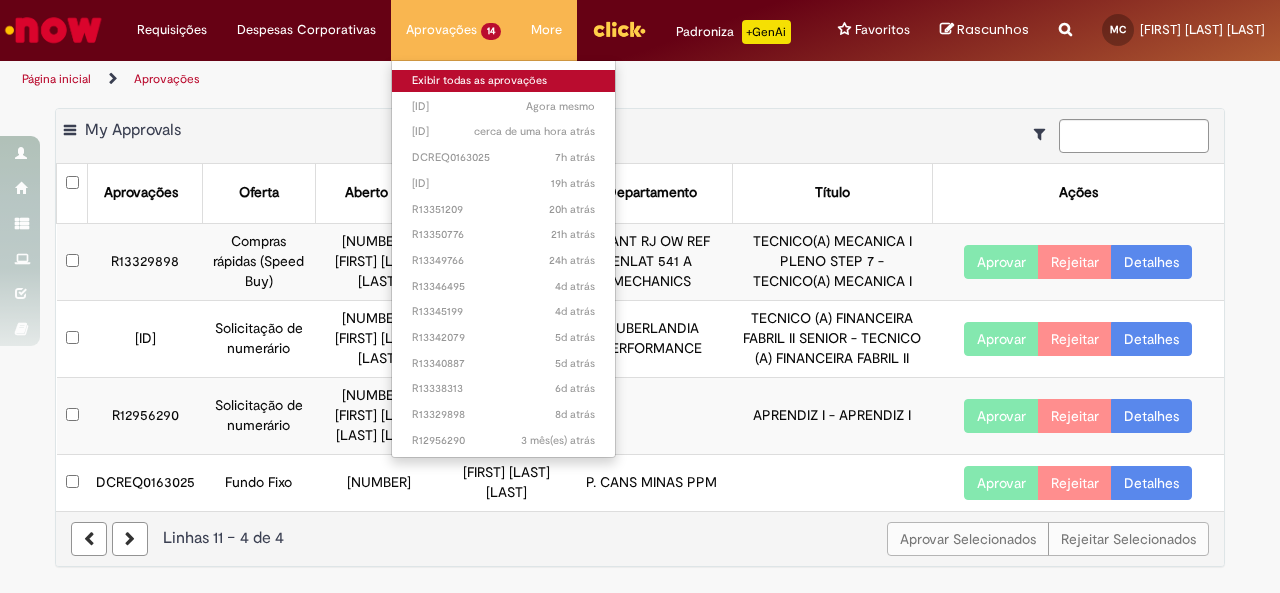 click on "Exibir todas as aprovações" at bounding box center [503, 81] 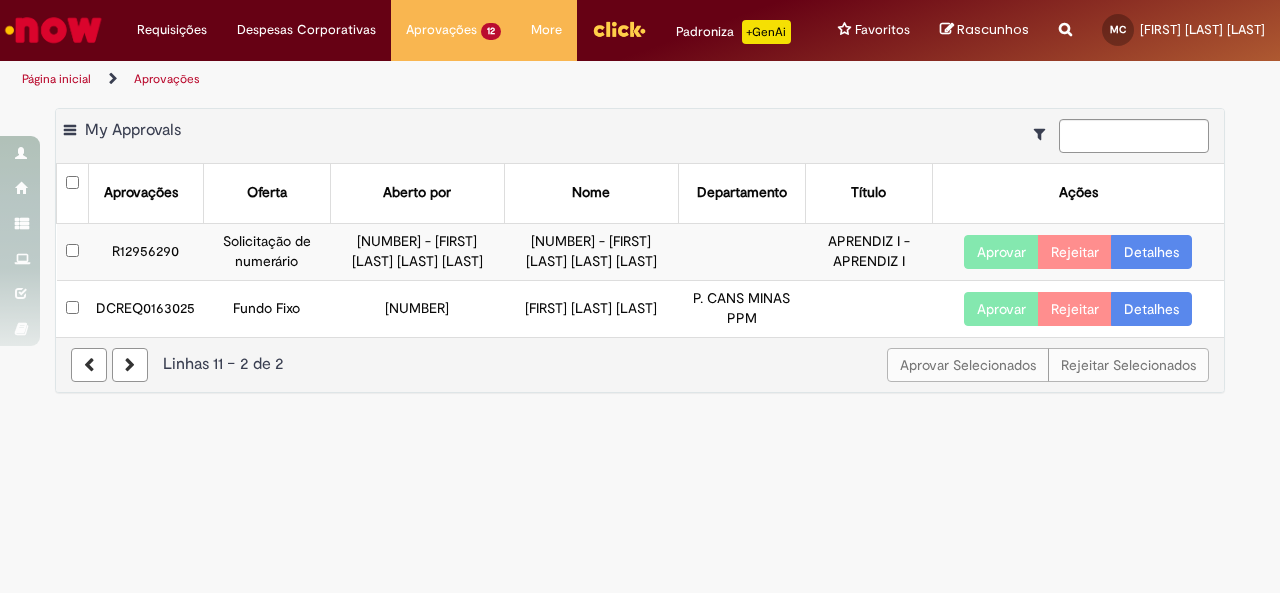 scroll, scrollTop: 0, scrollLeft: 0, axis: both 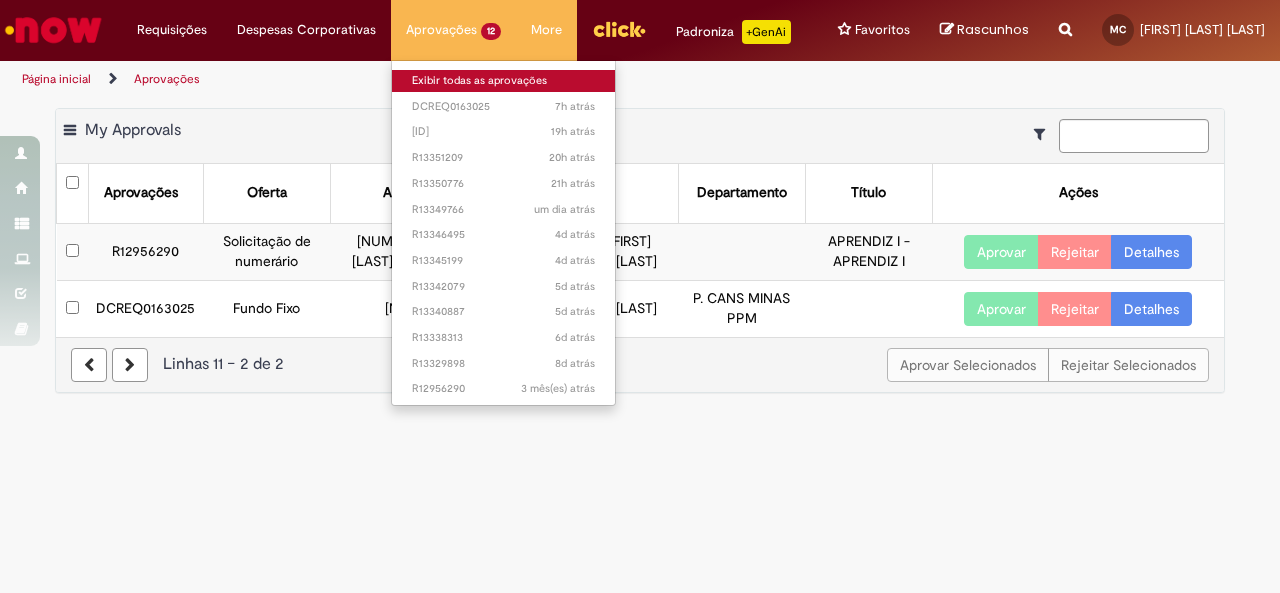 click on "Exibir todas as aprovações" at bounding box center (503, 81) 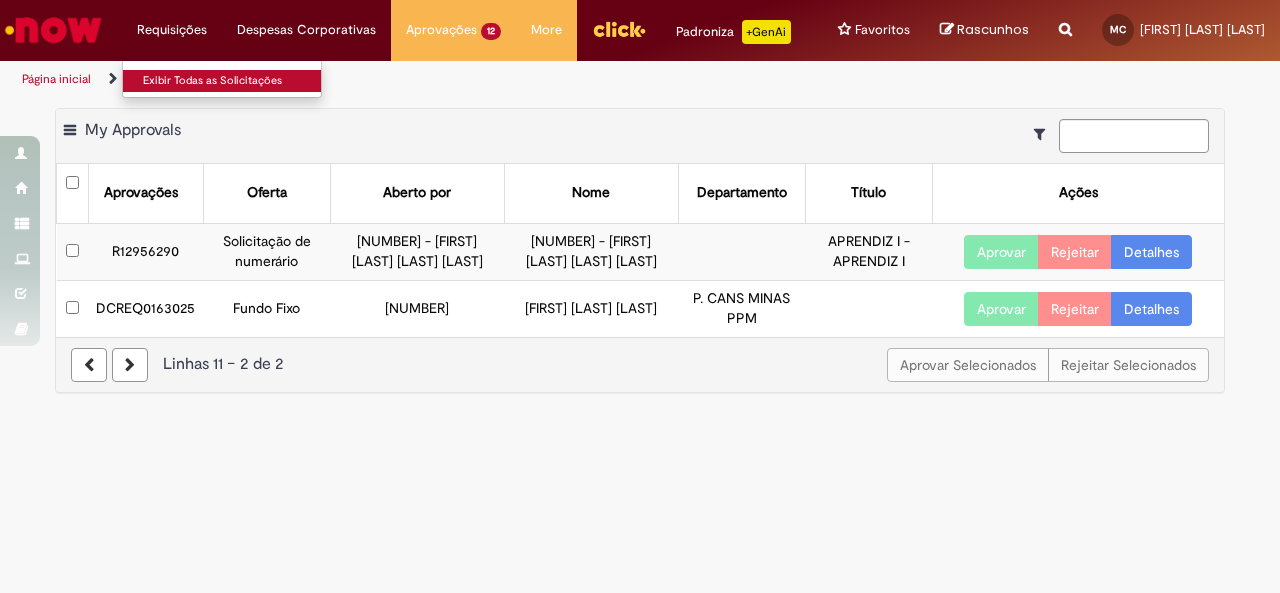 click on "Exibir Todas as Solicitações" at bounding box center [233, 81] 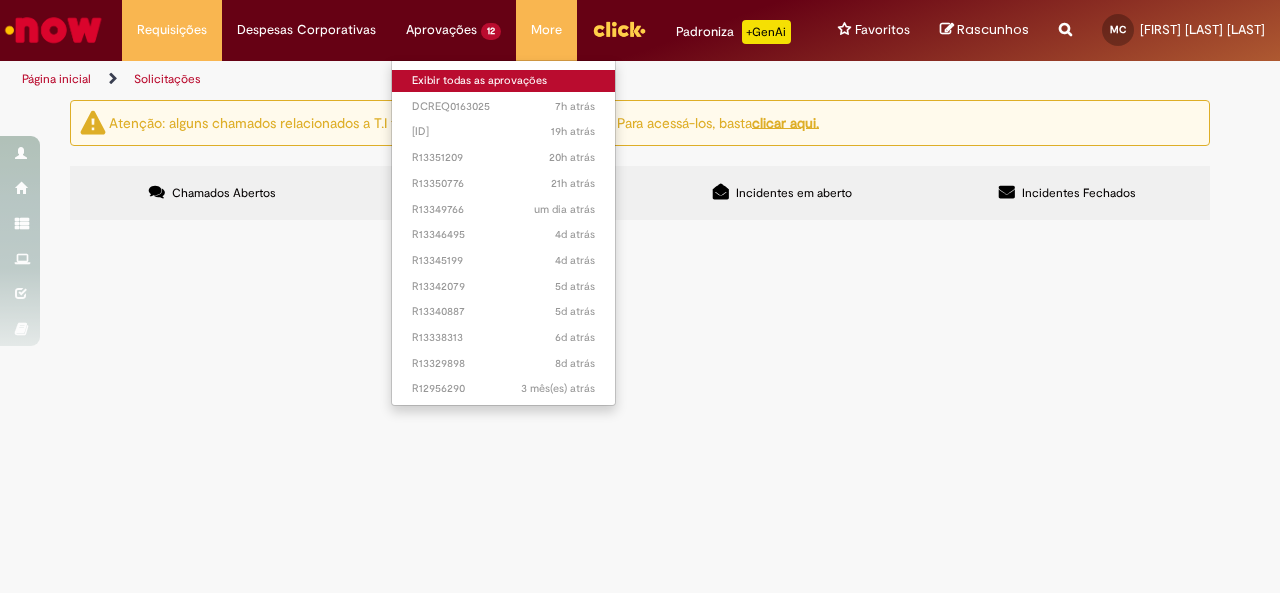 click on "Exibir todas as aprovações" at bounding box center (503, 81) 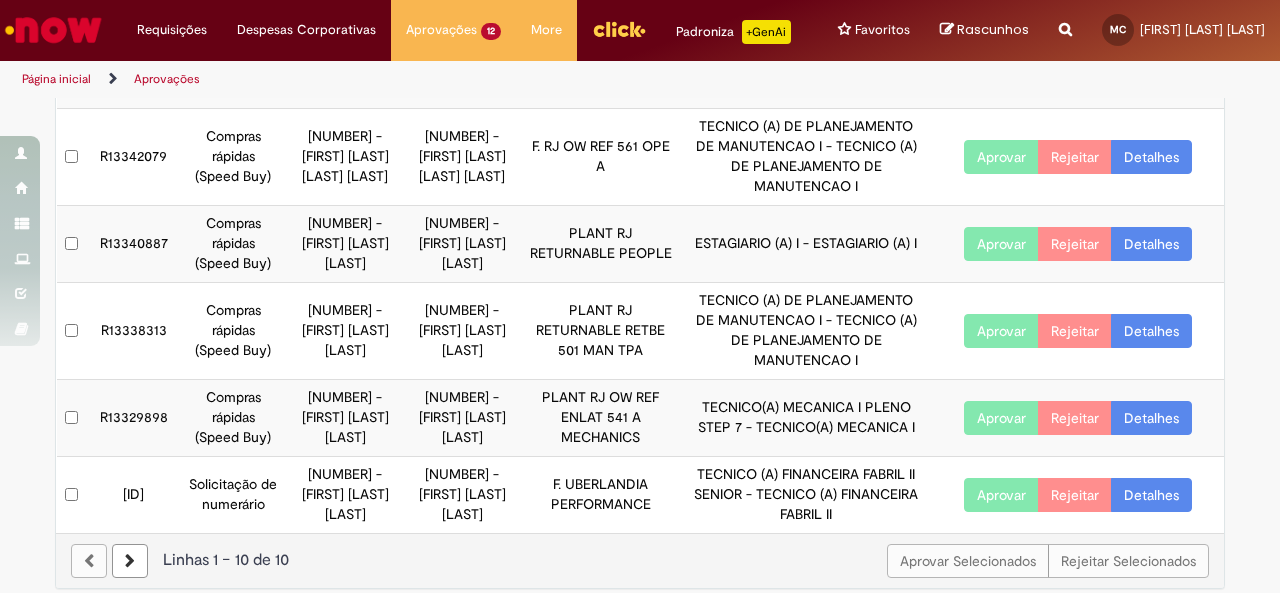scroll, scrollTop: 588, scrollLeft: 0, axis: vertical 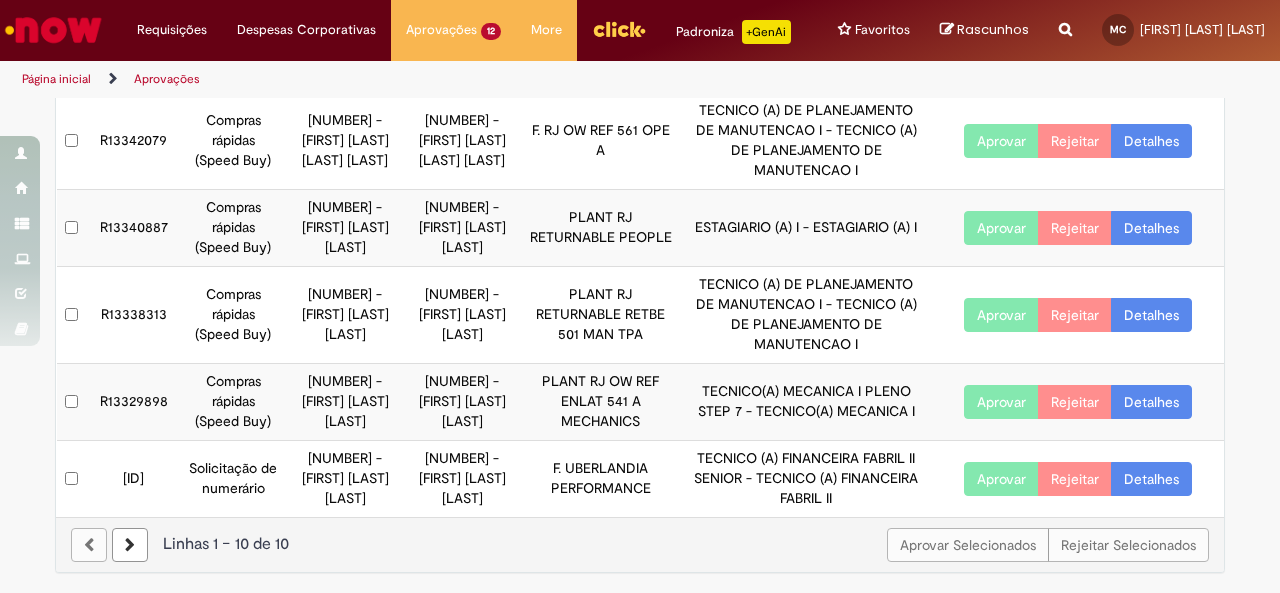click at bounding box center [130, 545] 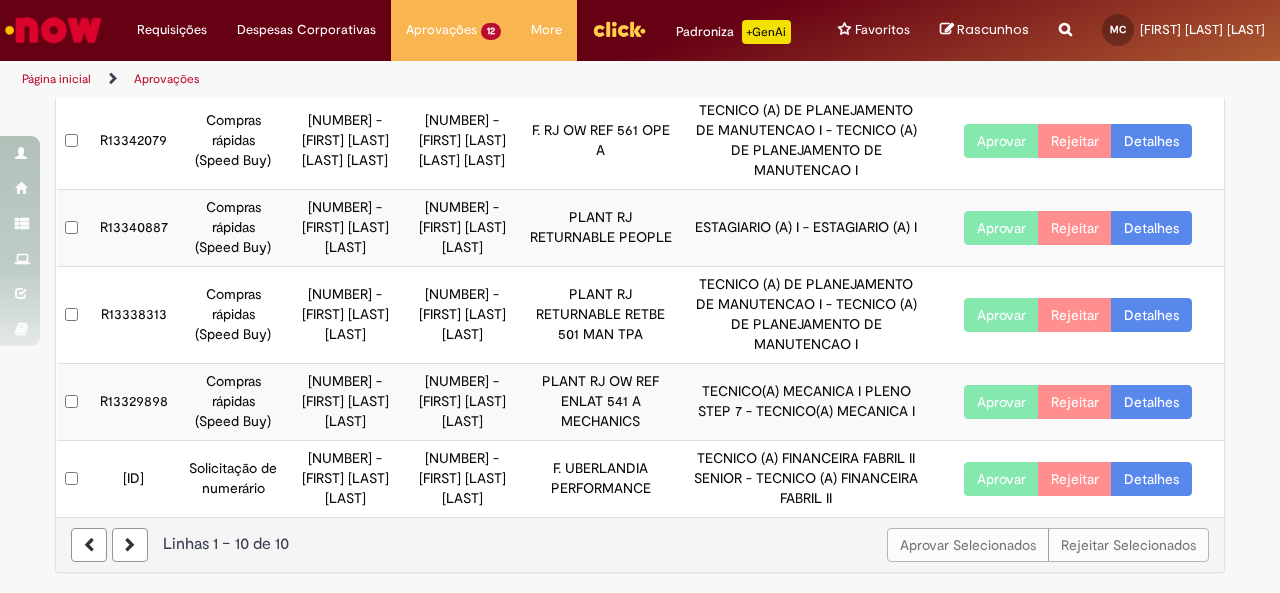 scroll, scrollTop: 0, scrollLeft: 0, axis: both 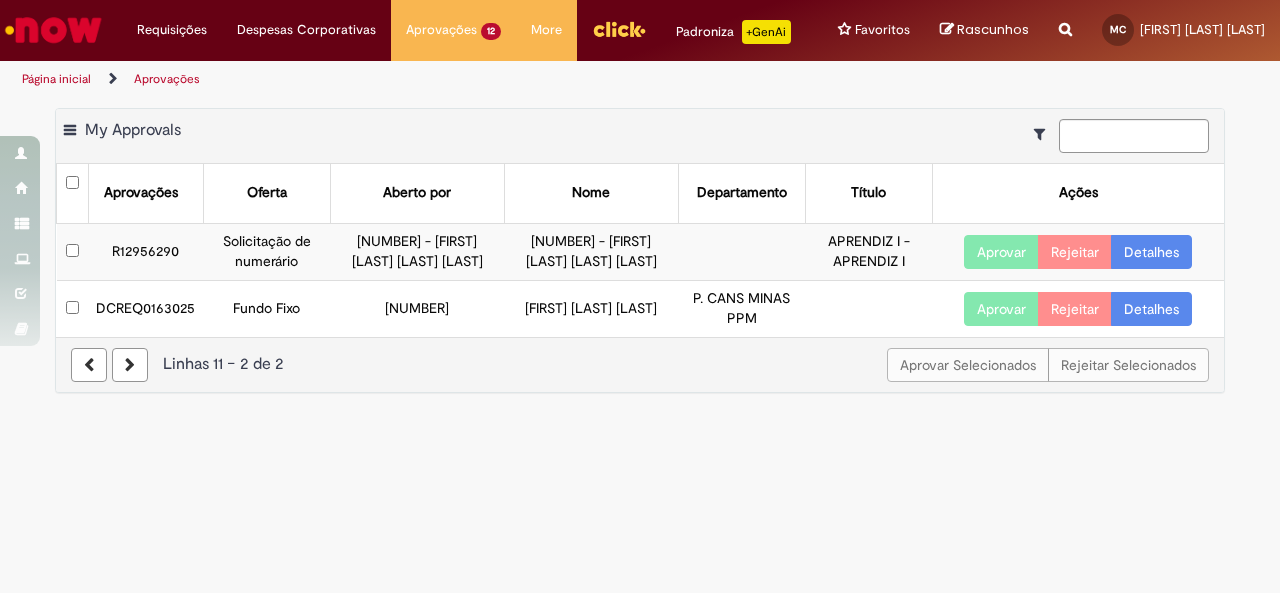 click at bounding box center [130, 365] 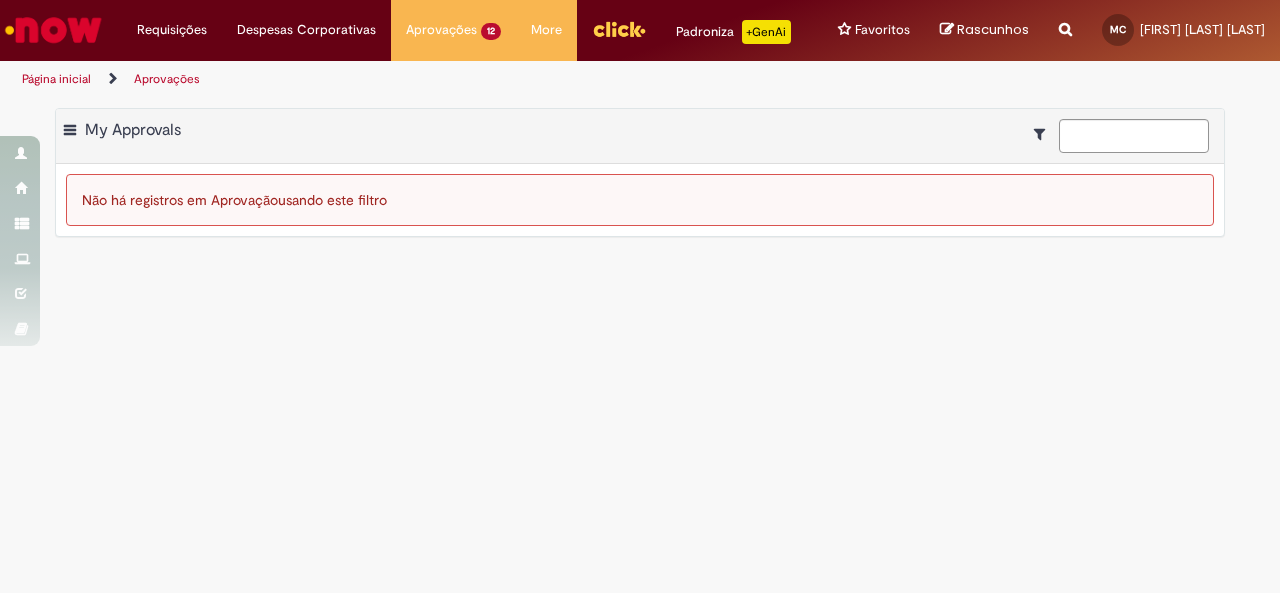 click on "Exportar como PDF Exportar como Excel Exportar como CSV
My Approvals" at bounding box center (640, 136) 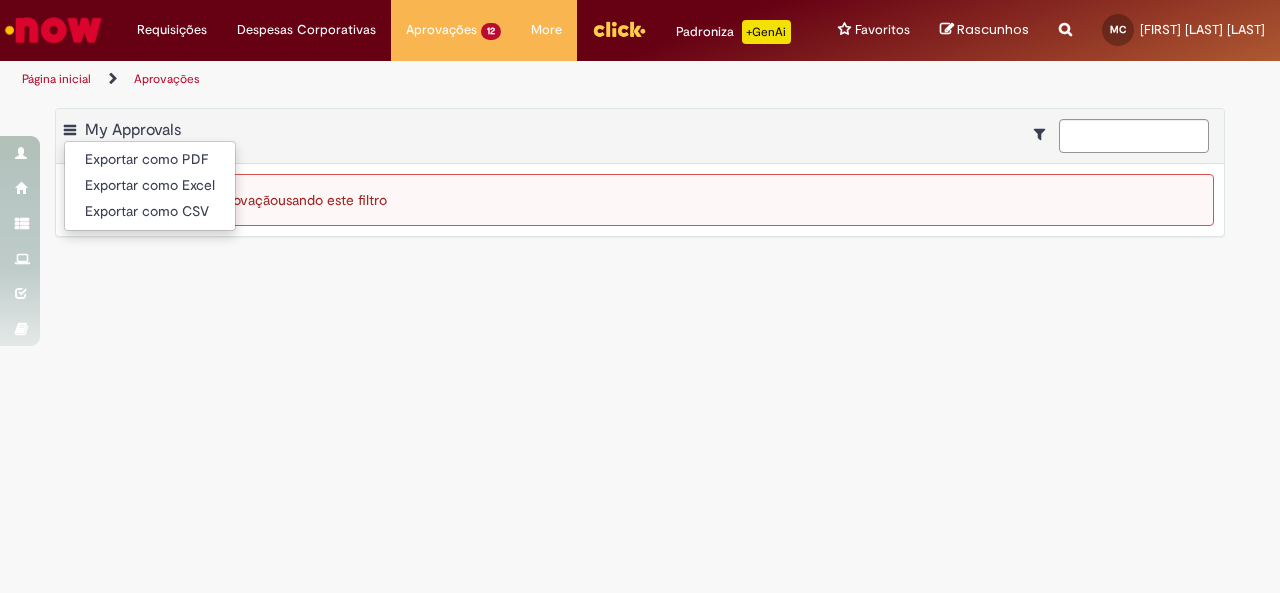 click on "Aprovações" at bounding box center (167, 79) 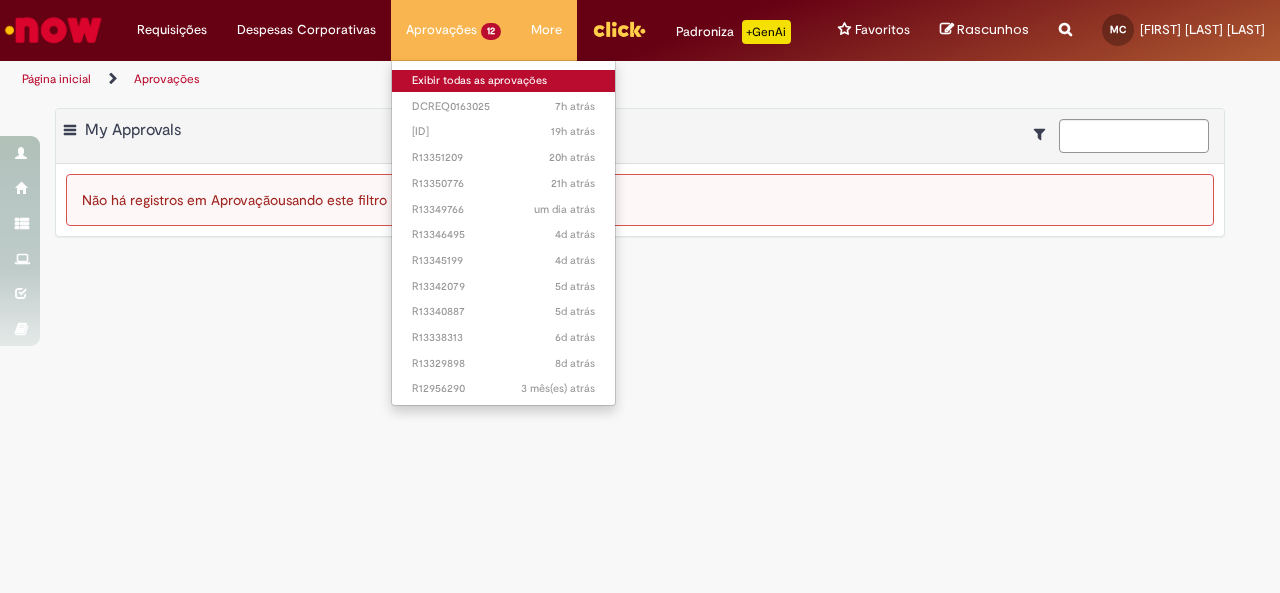 click on "Exibir todas as aprovações" at bounding box center [503, 81] 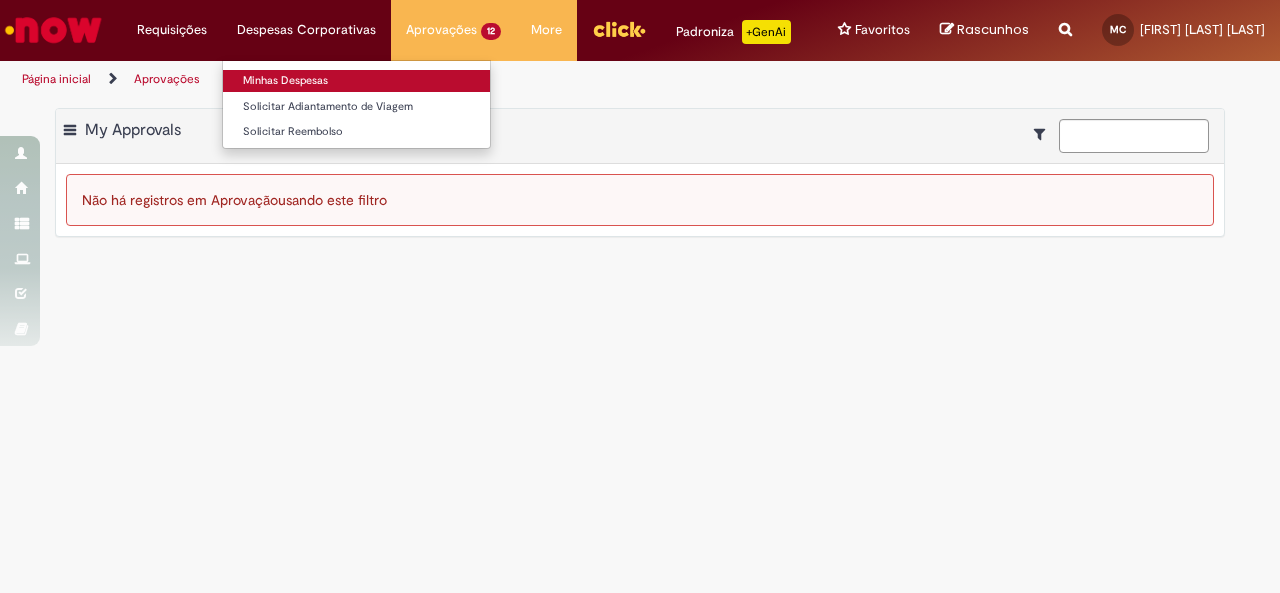click on "Minhas Despesas" at bounding box center (356, 81) 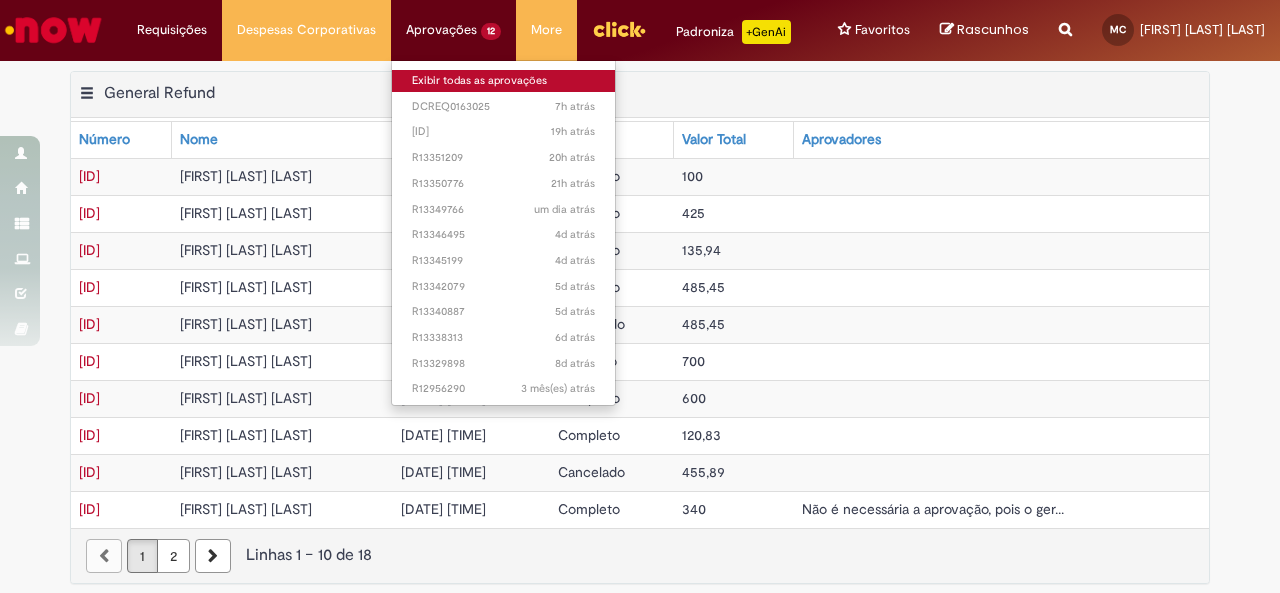 click on "Exibir todas as aprovações" at bounding box center [503, 81] 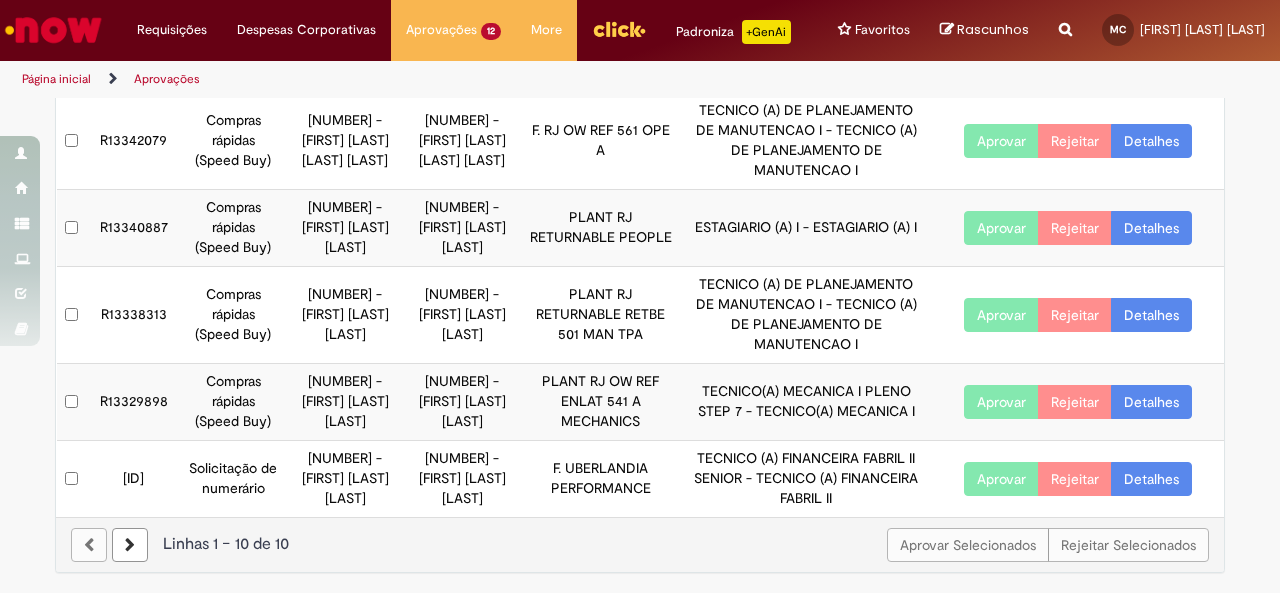 scroll, scrollTop: 588, scrollLeft: 0, axis: vertical 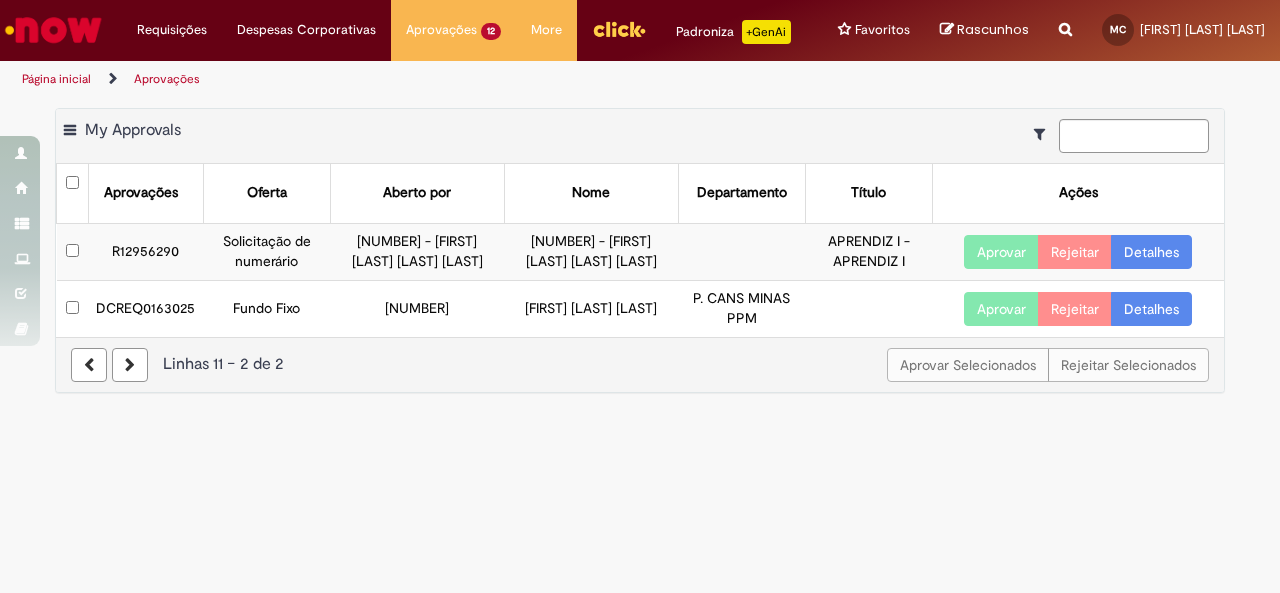 click on "Aprovar" at bounding box center (1001, 309) 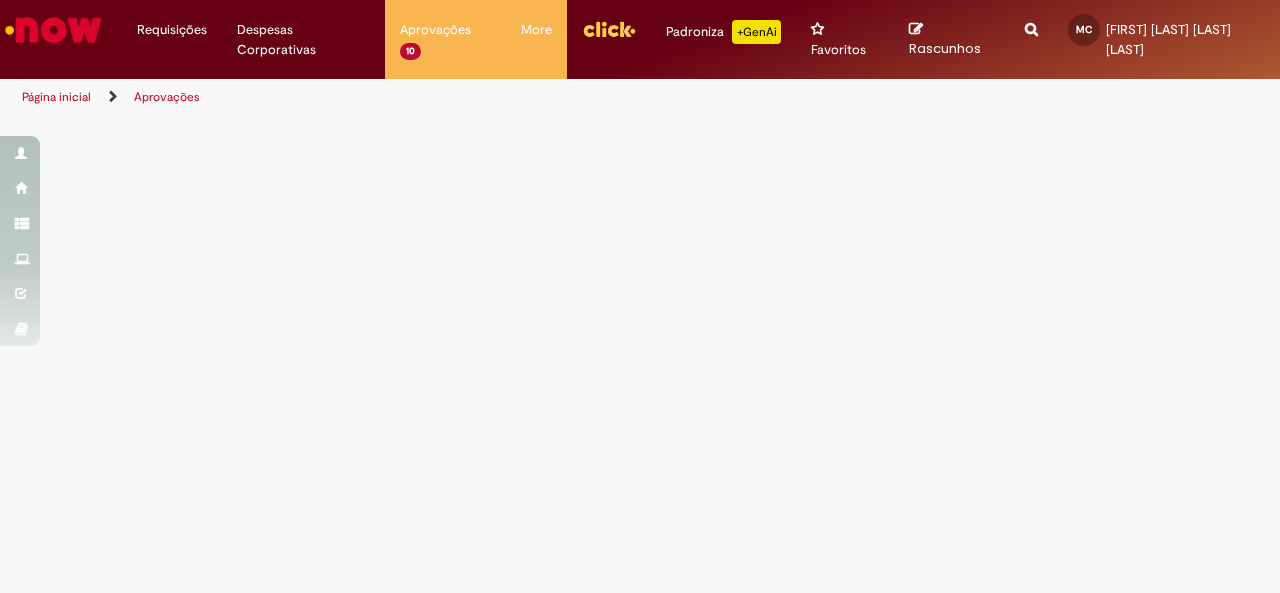 scroll, scrollTop: 0, scrollLeft: 0, axis: both 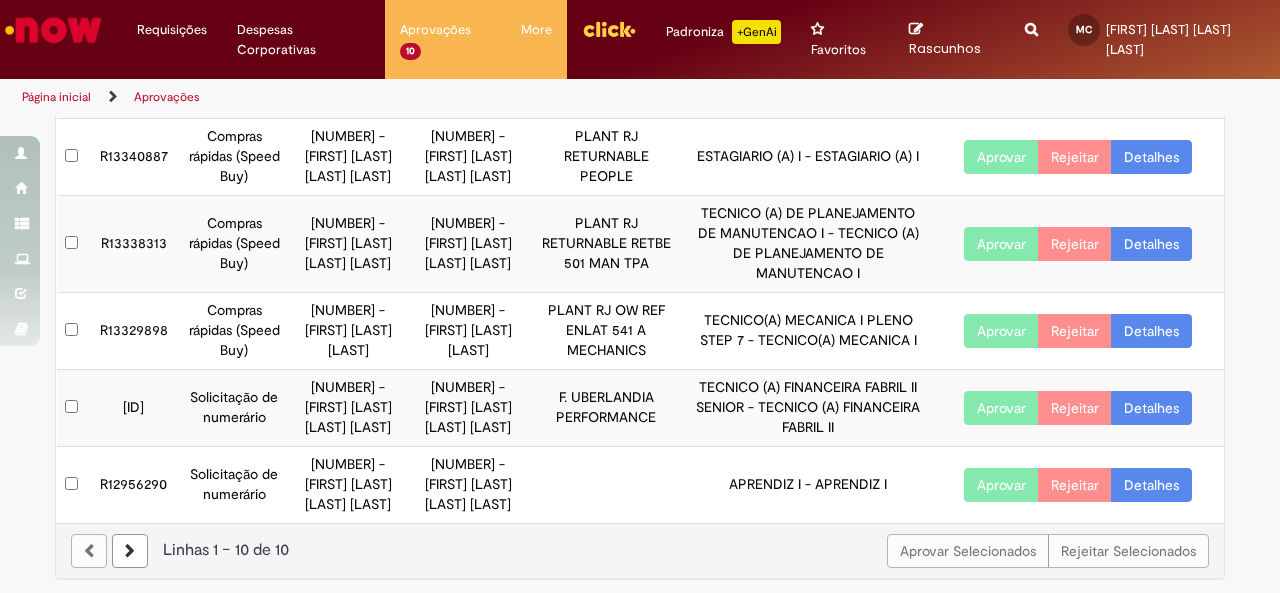 click at bounding box center [130, 551] 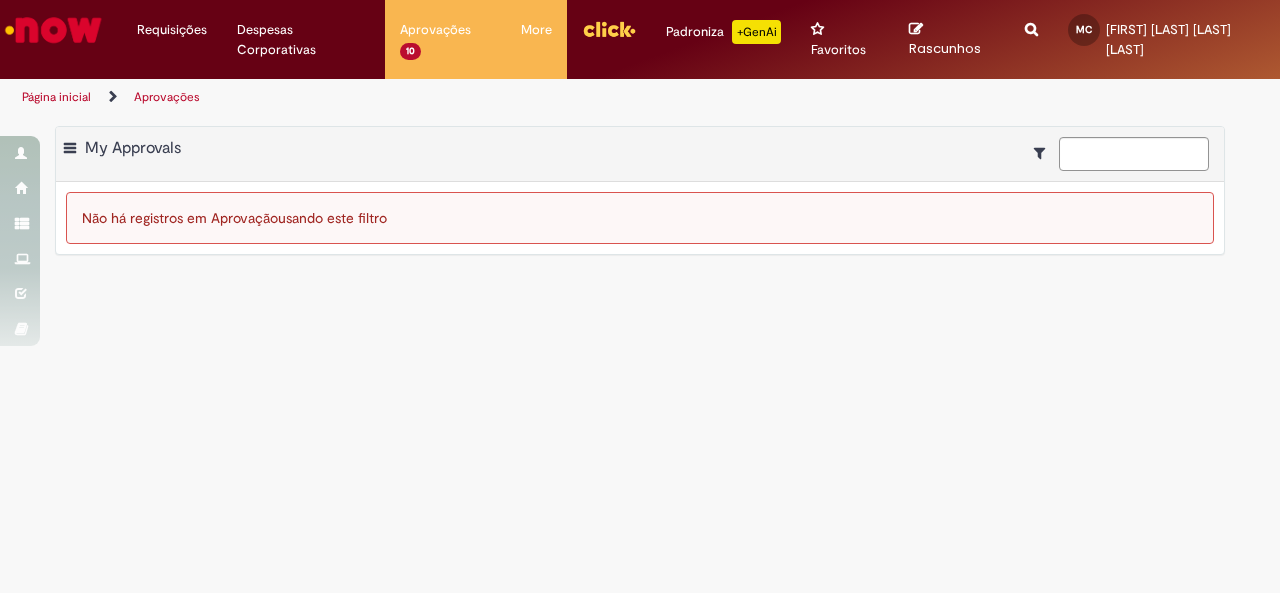 scroll, scrollTop: 0, scrollLeft: 0, axis: both 